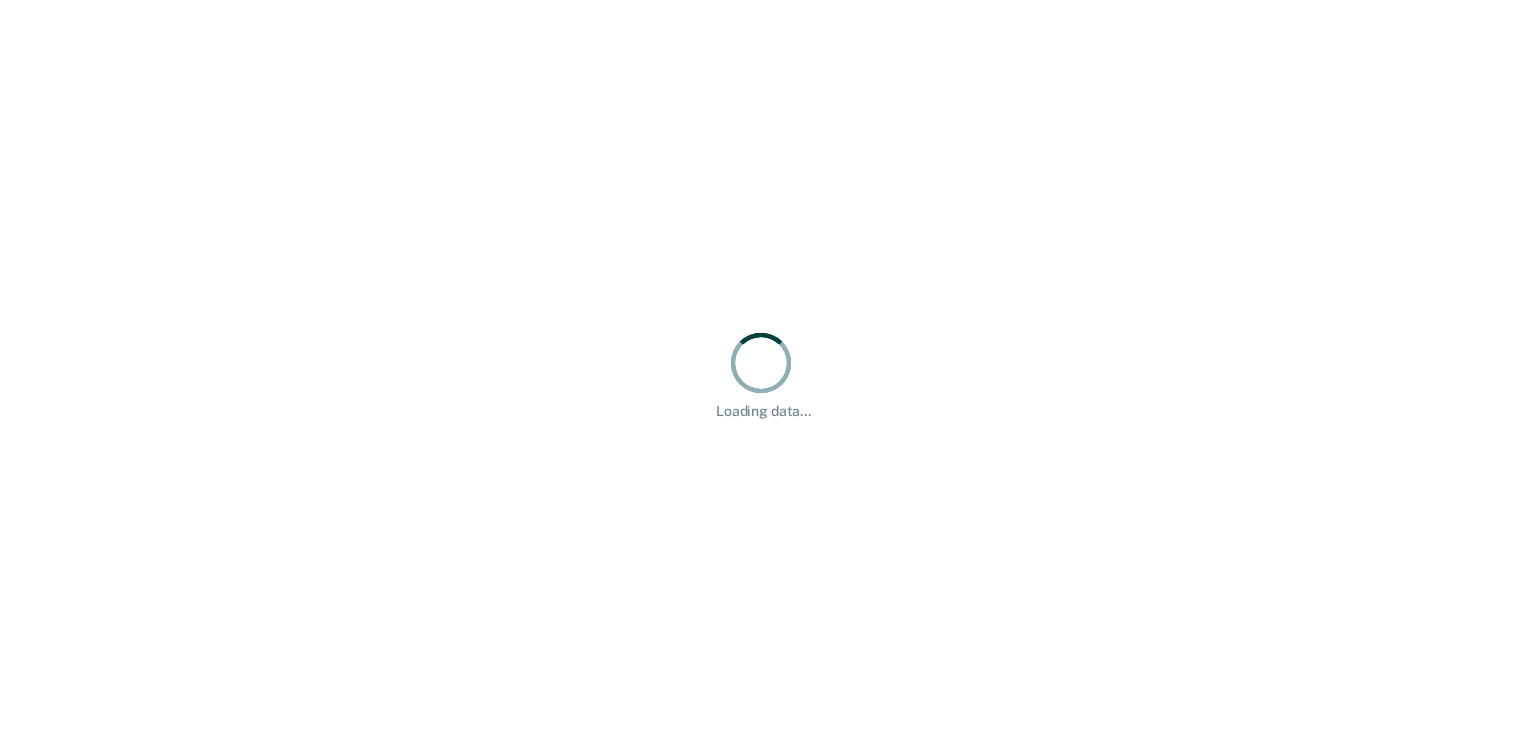 scroll, scrollTop: 0, scrollLeft: 0, axis: both 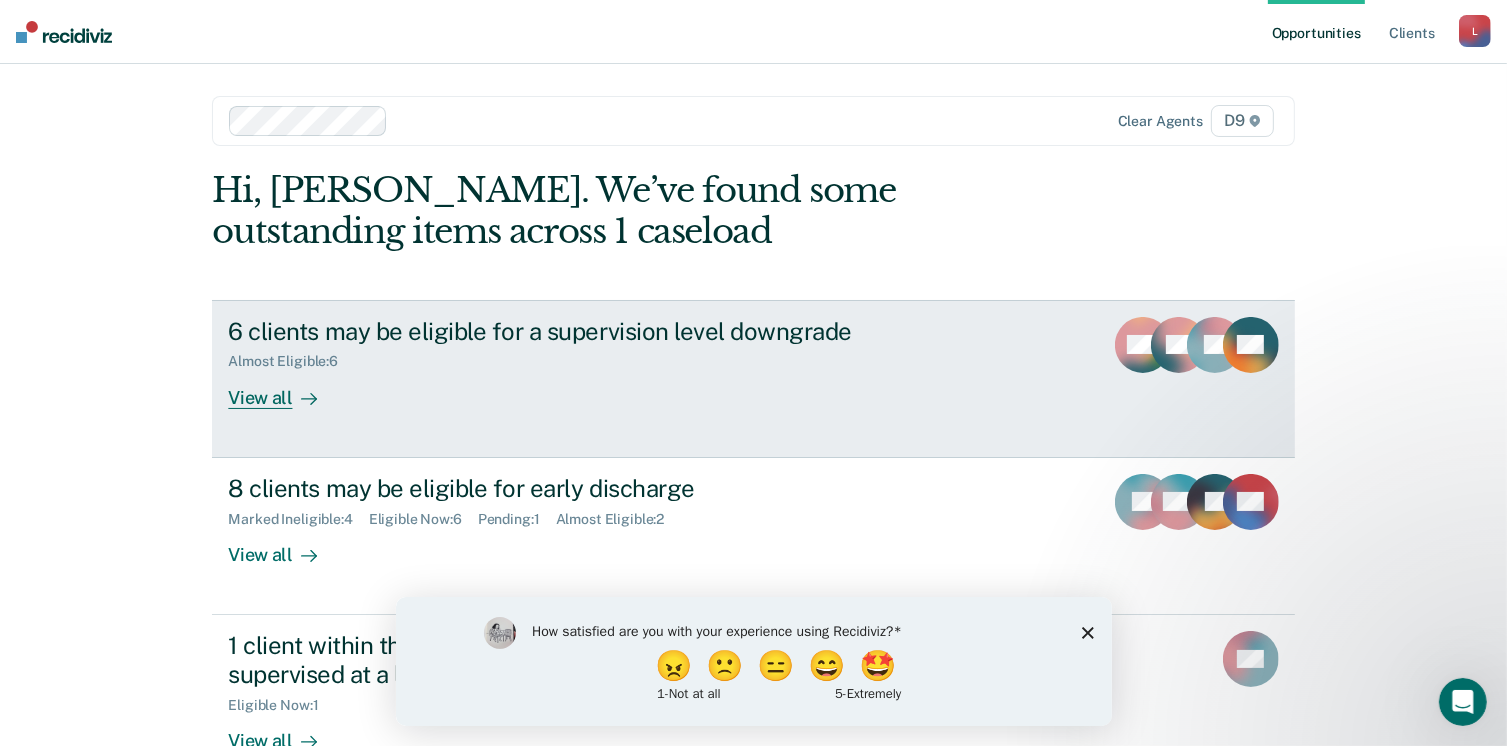 click on "View all" at bounding box center (284, 389) 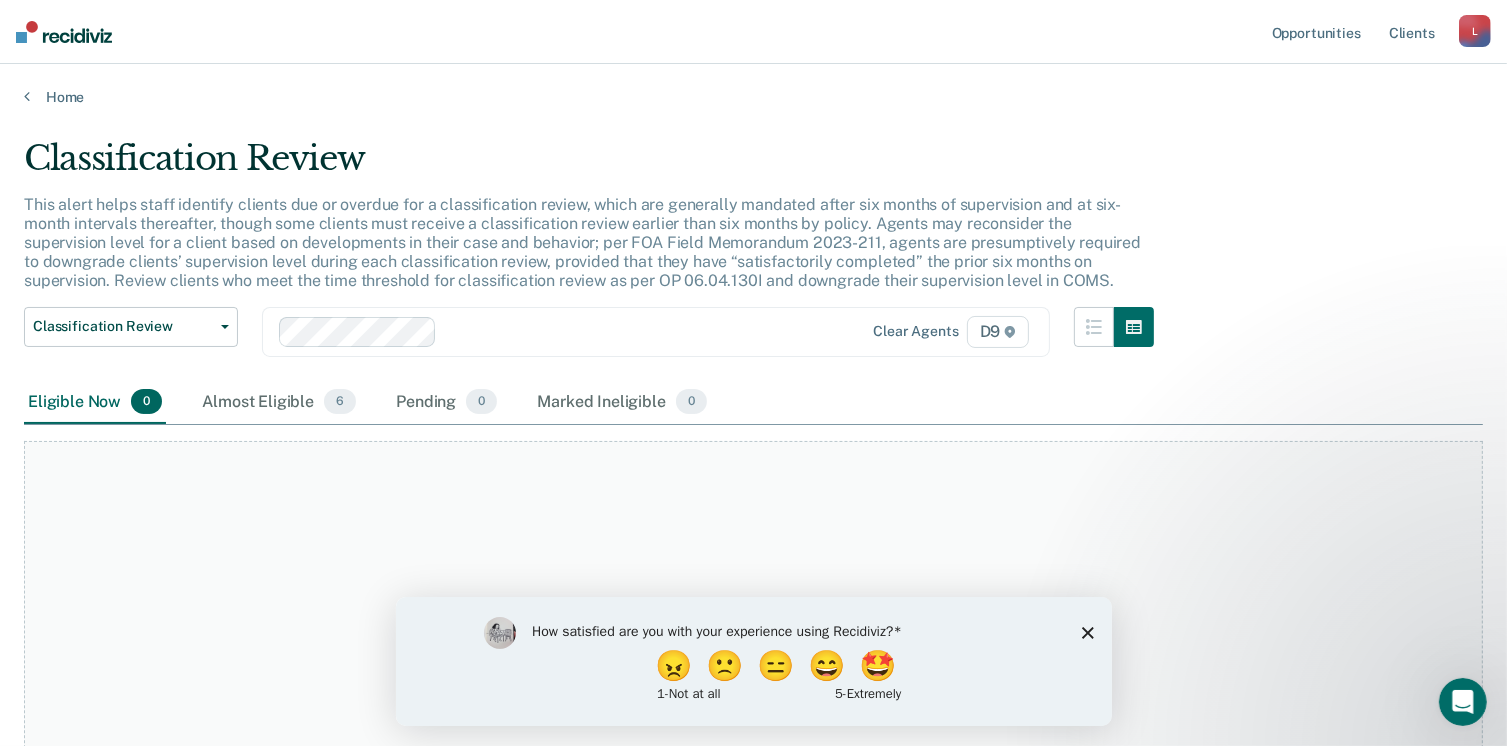 scroll, scrollTop: 135, scrollLeft: 0, axis: vertical 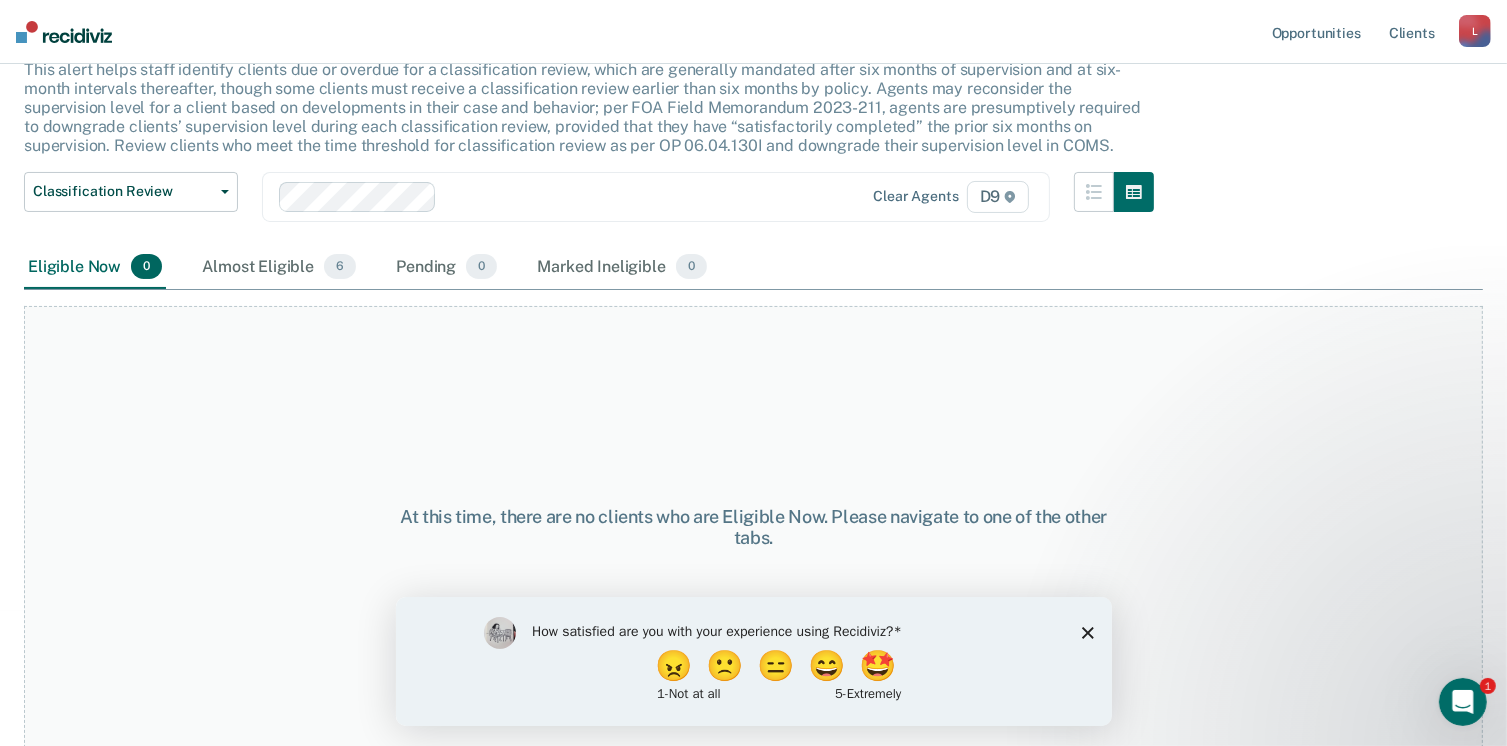 click 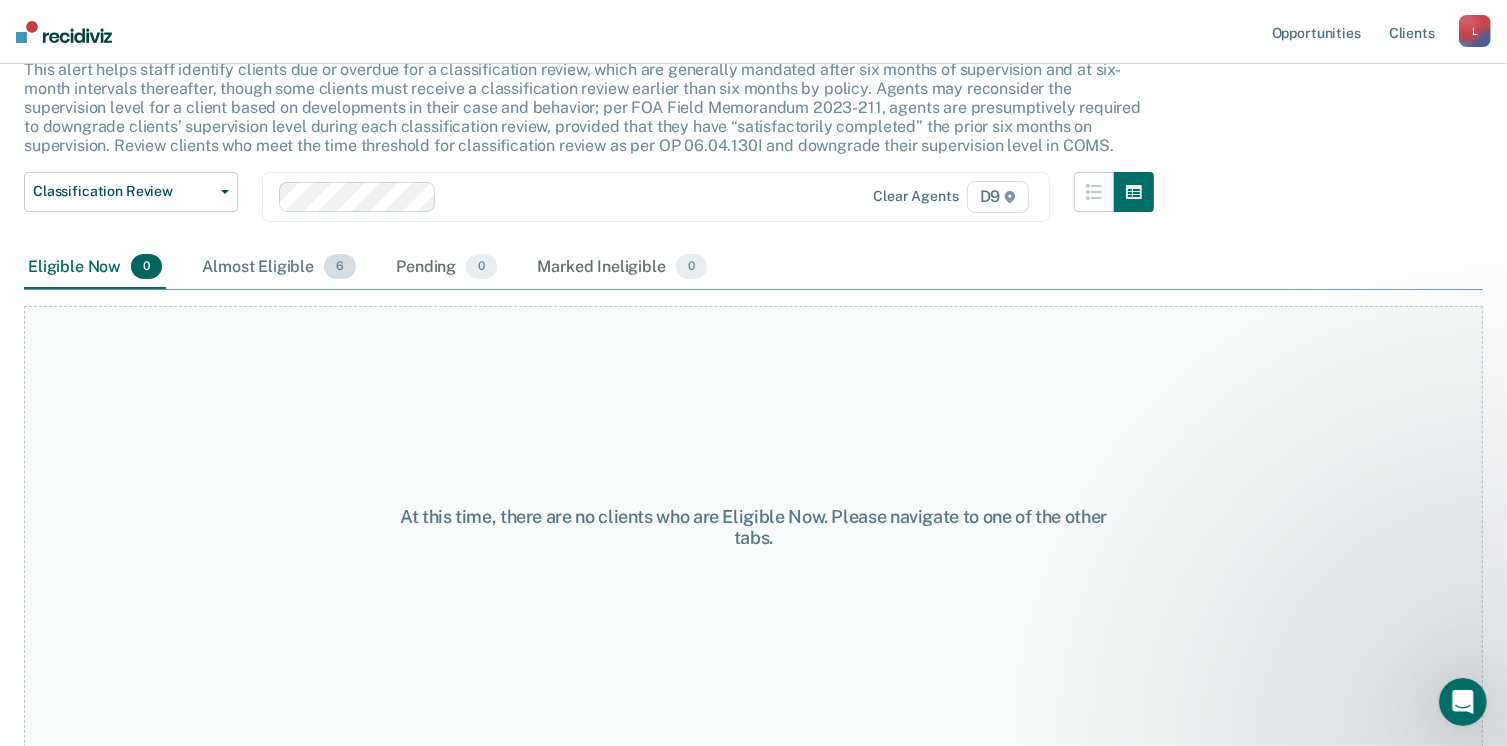 click on "Almost Eligible 6" at bounding box center (279, 268) 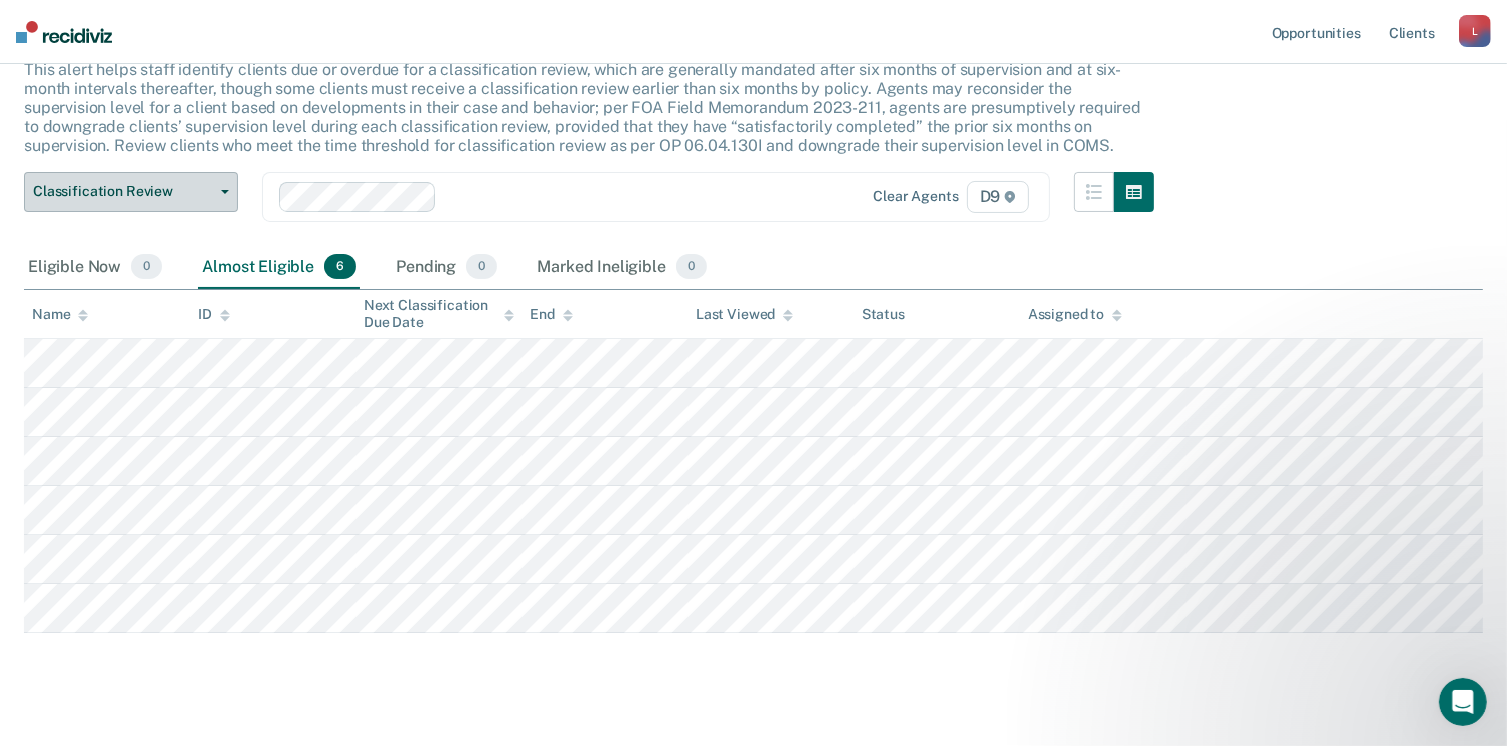 click on "Classification Review" at bounding box center (123, 191) 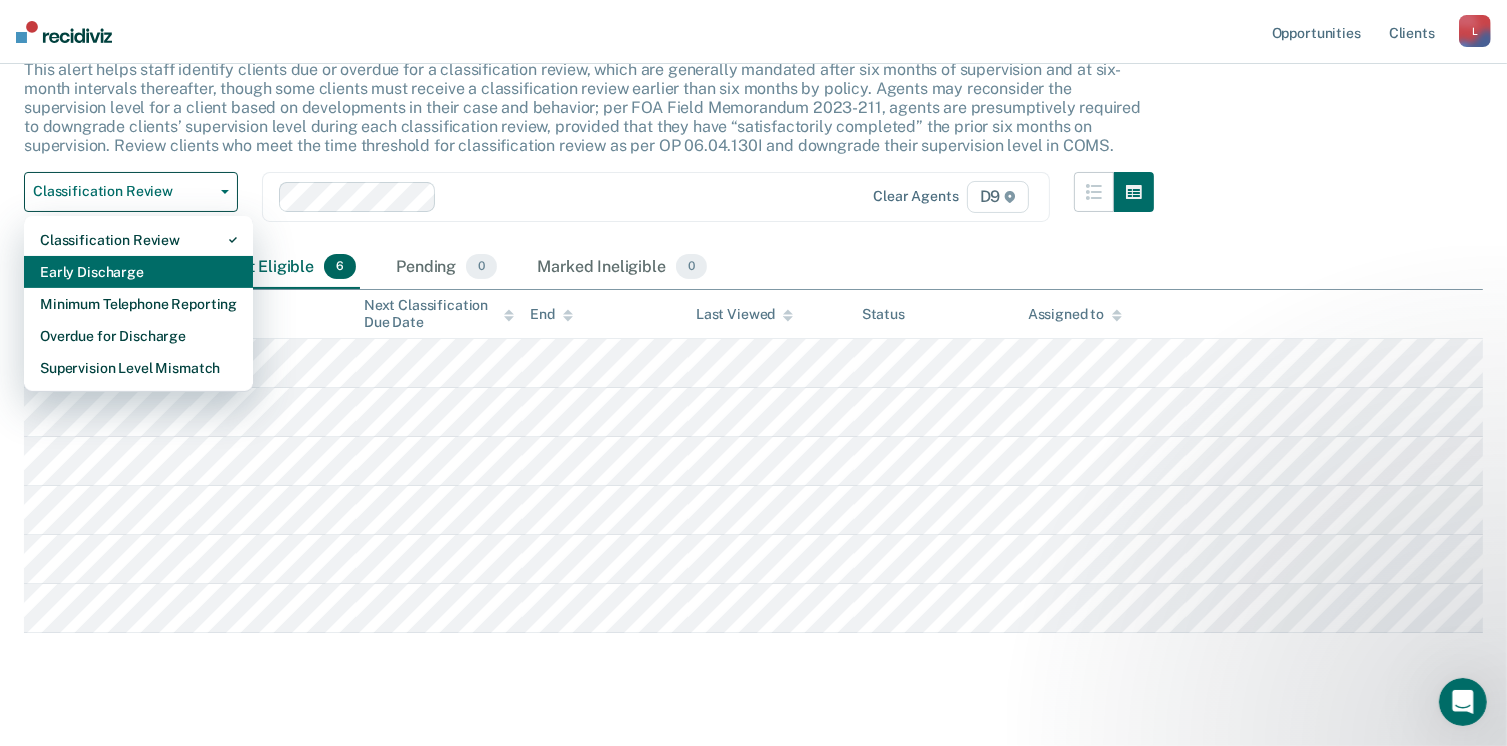 click on "Early Discharge" at bounding box center (138, 272) 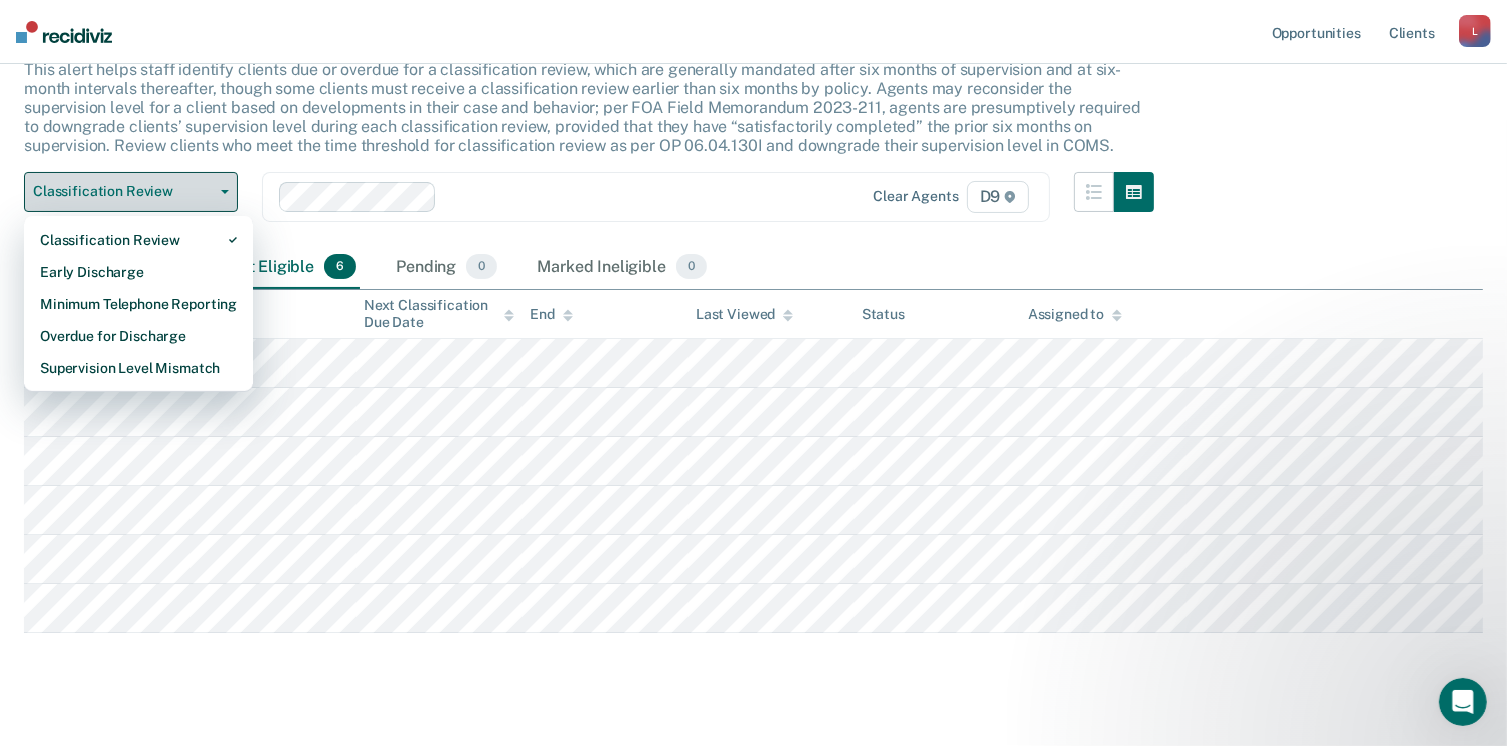 scroll, scrollTop: 0, scrollLeft: 0, axis: both 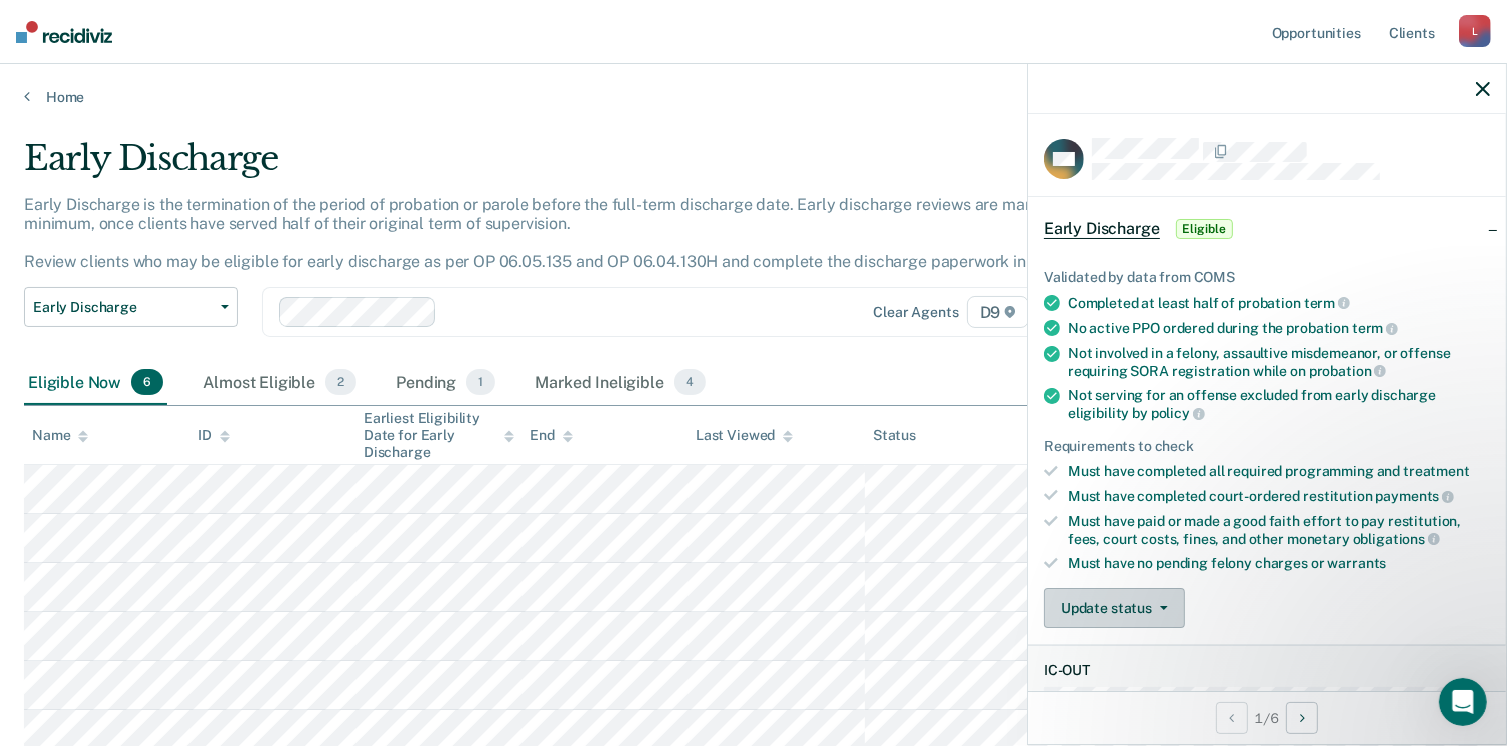 click on "Update status" at bounding box center (1114, 608) 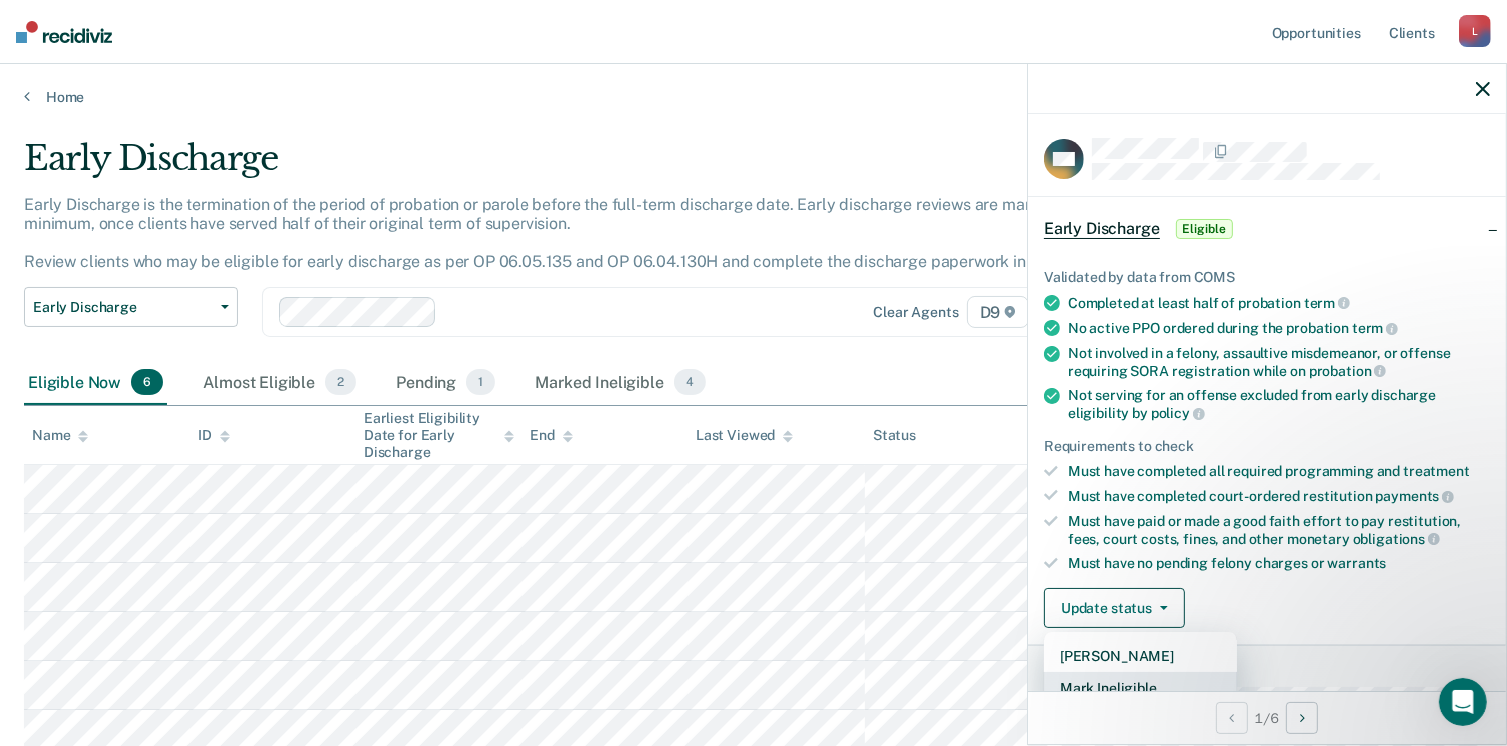 scroll, scrollTop: 5, scrollLeft: 0, axis: vertical 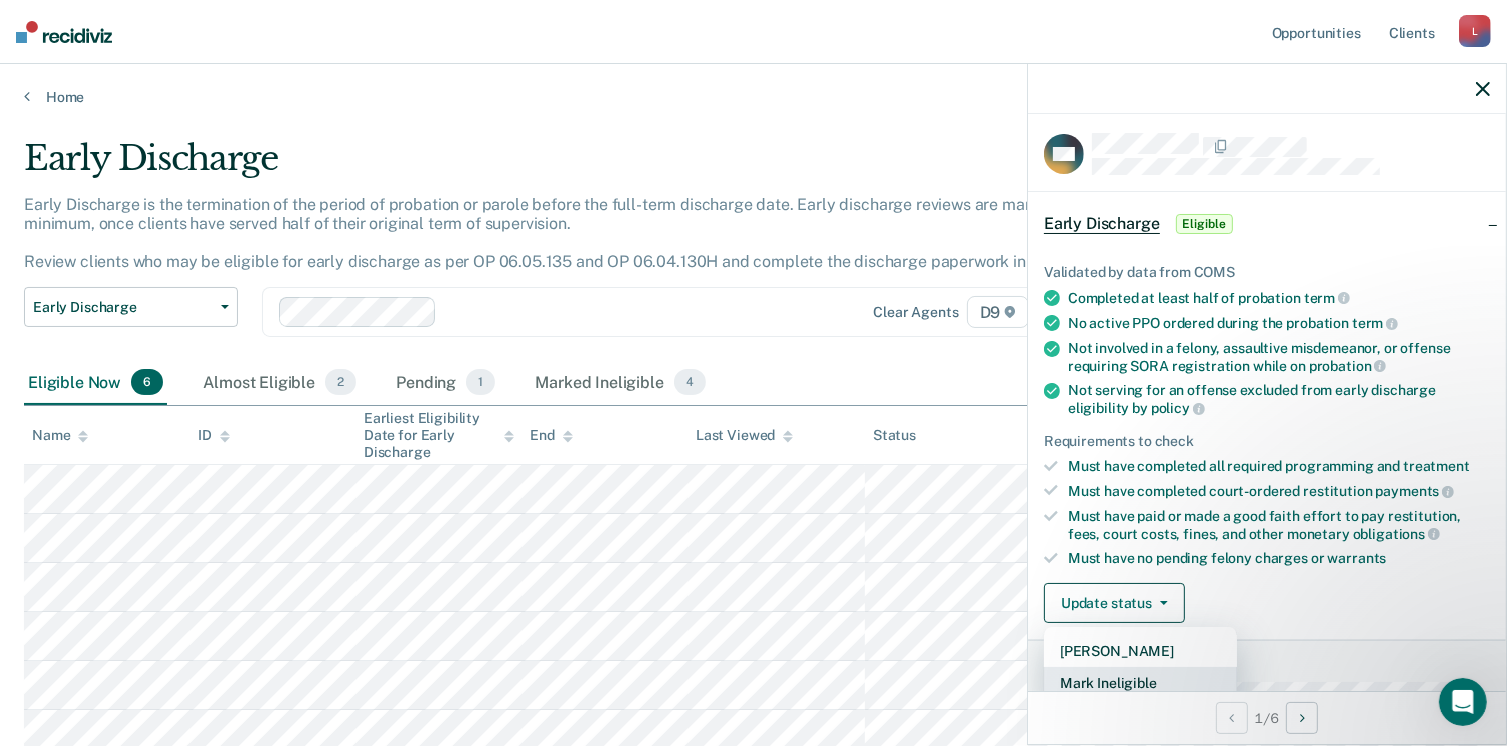 click on "Mark Ineligible" at bounding box center [1140, 683] 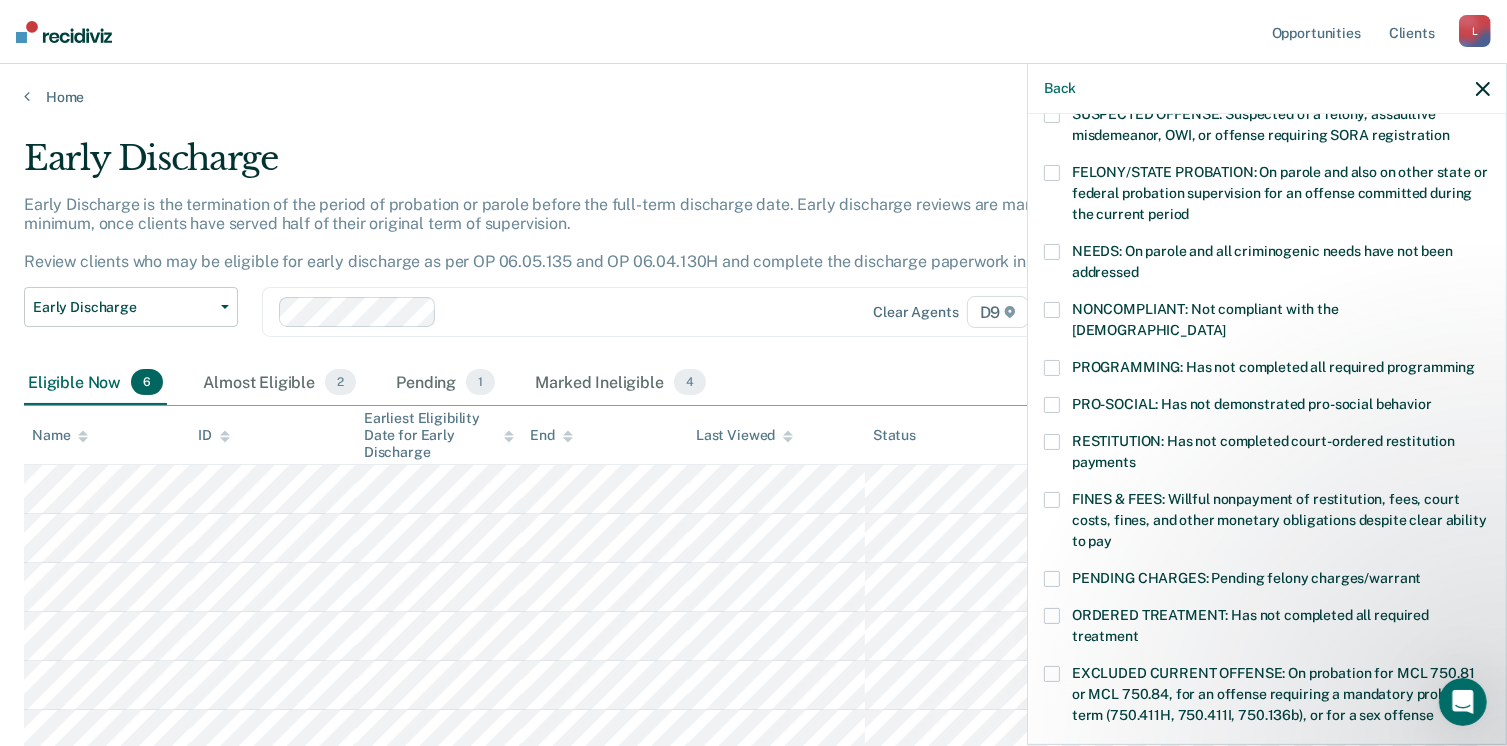 scroll, scrollTop: 401, scrollLeft: 0, axis: vertical 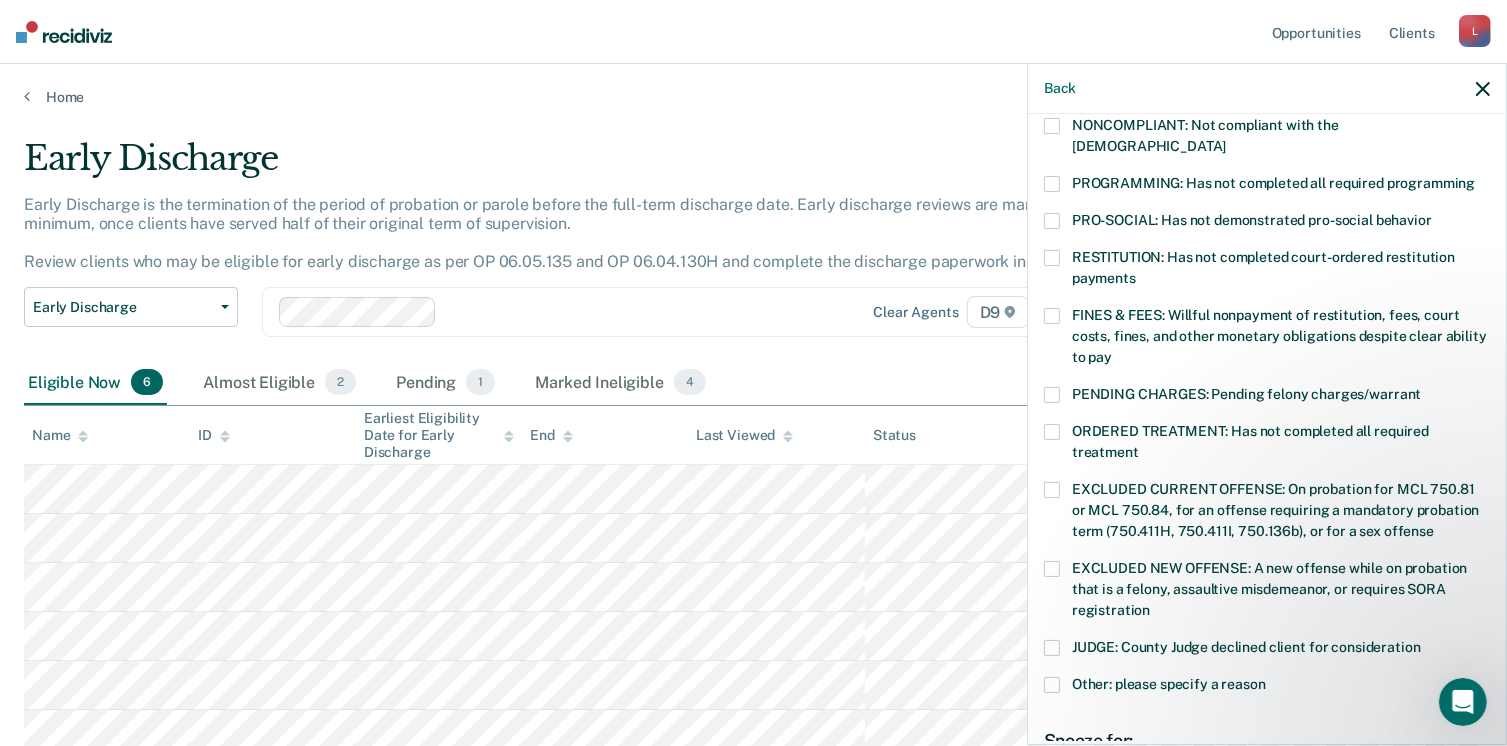 click at bounding box center [1052, 648] 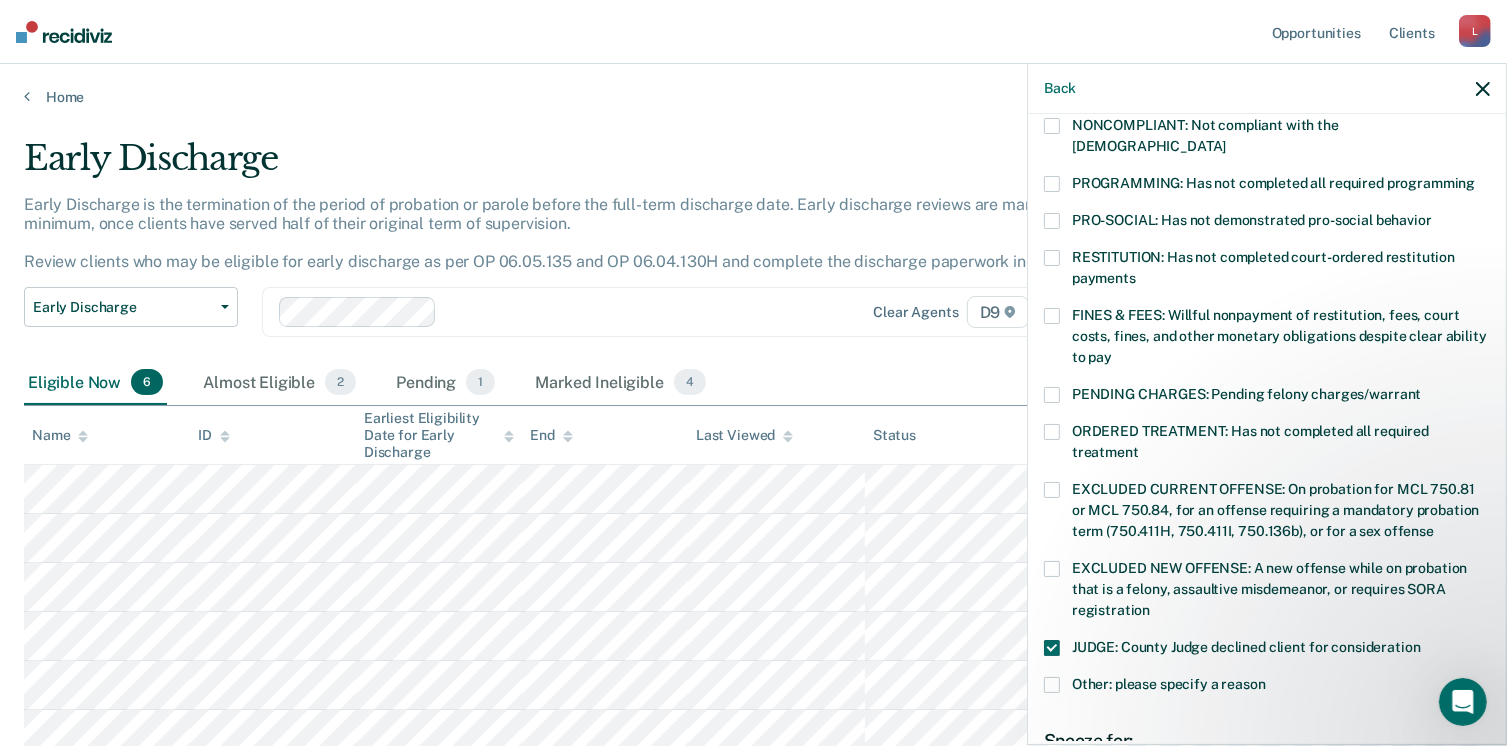 scroll, scrollTop: 497, scrollLeft: 0, axis: vertical 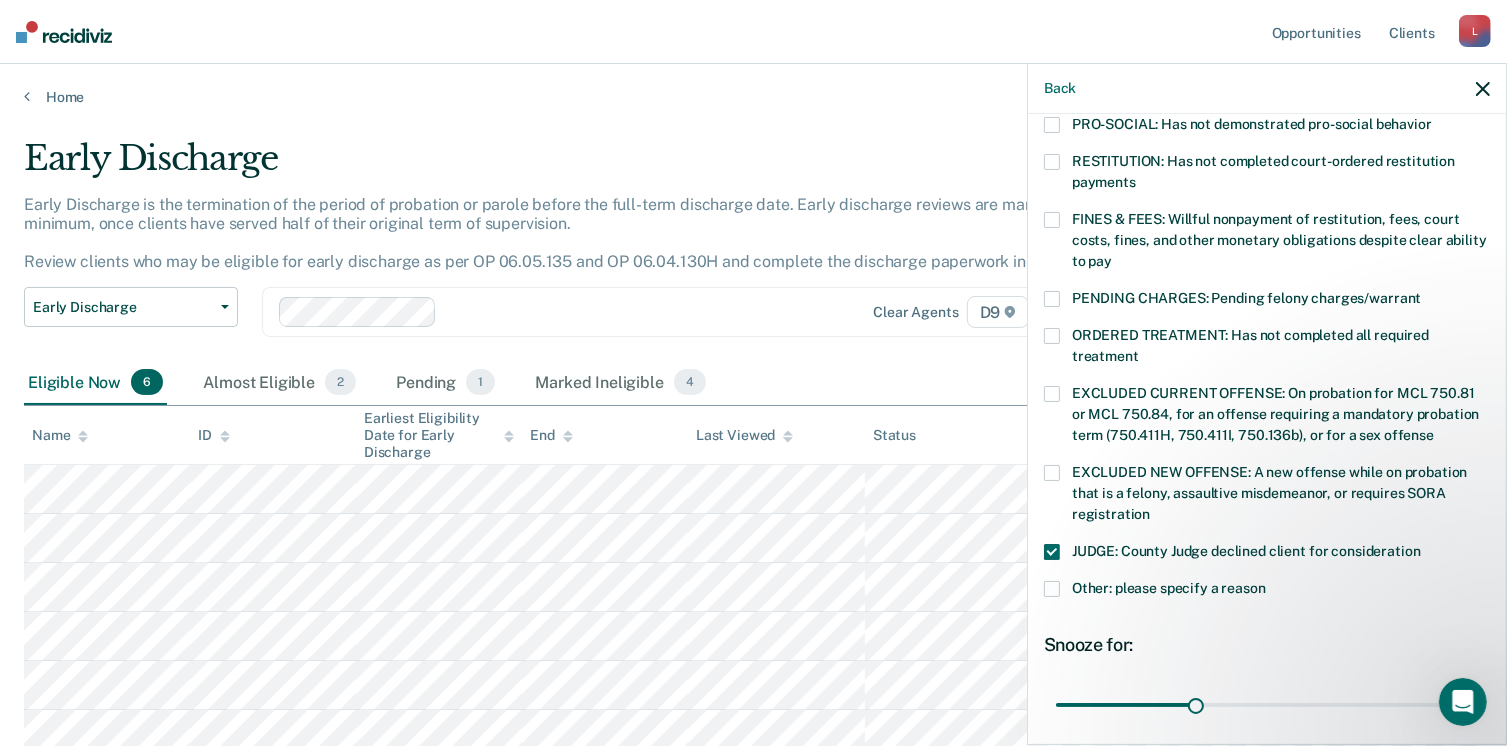 click at bounding box center (1052, 589) 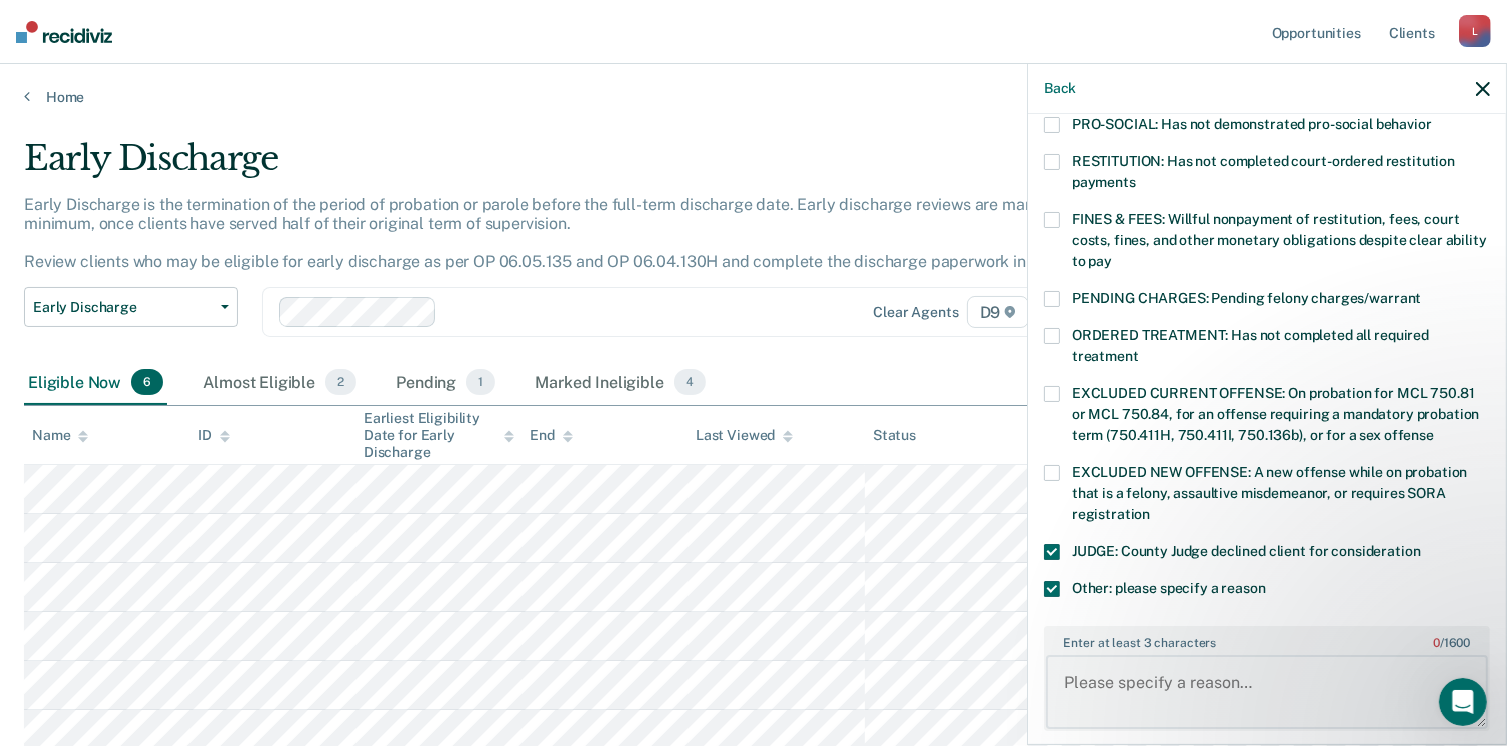 click on "Enter at least 3 characters 0  /  1600" at bounding box center [1267, 692] 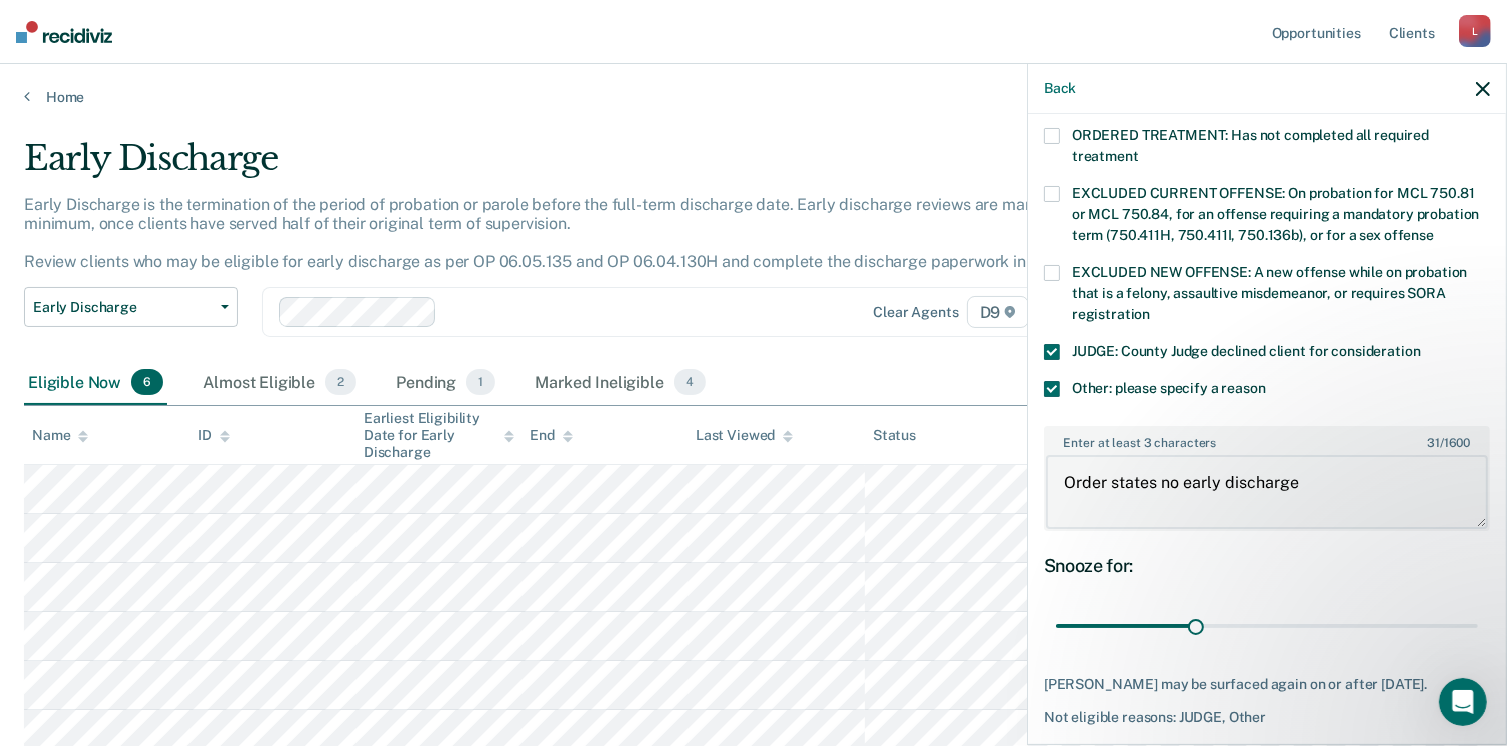 scroll, scrollTop: 749, scrollLeft: 0, axis: vertical 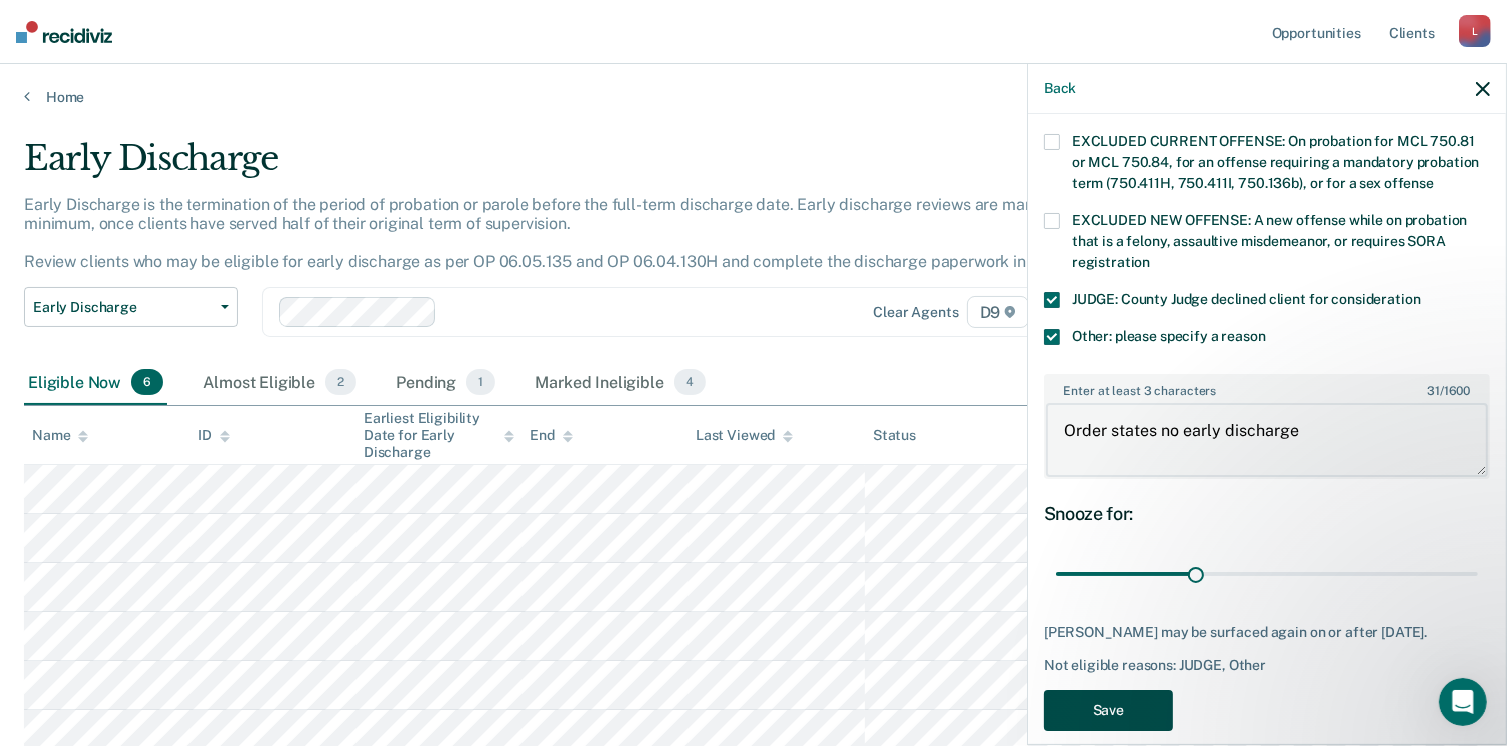 type on "Order states no early discharge" 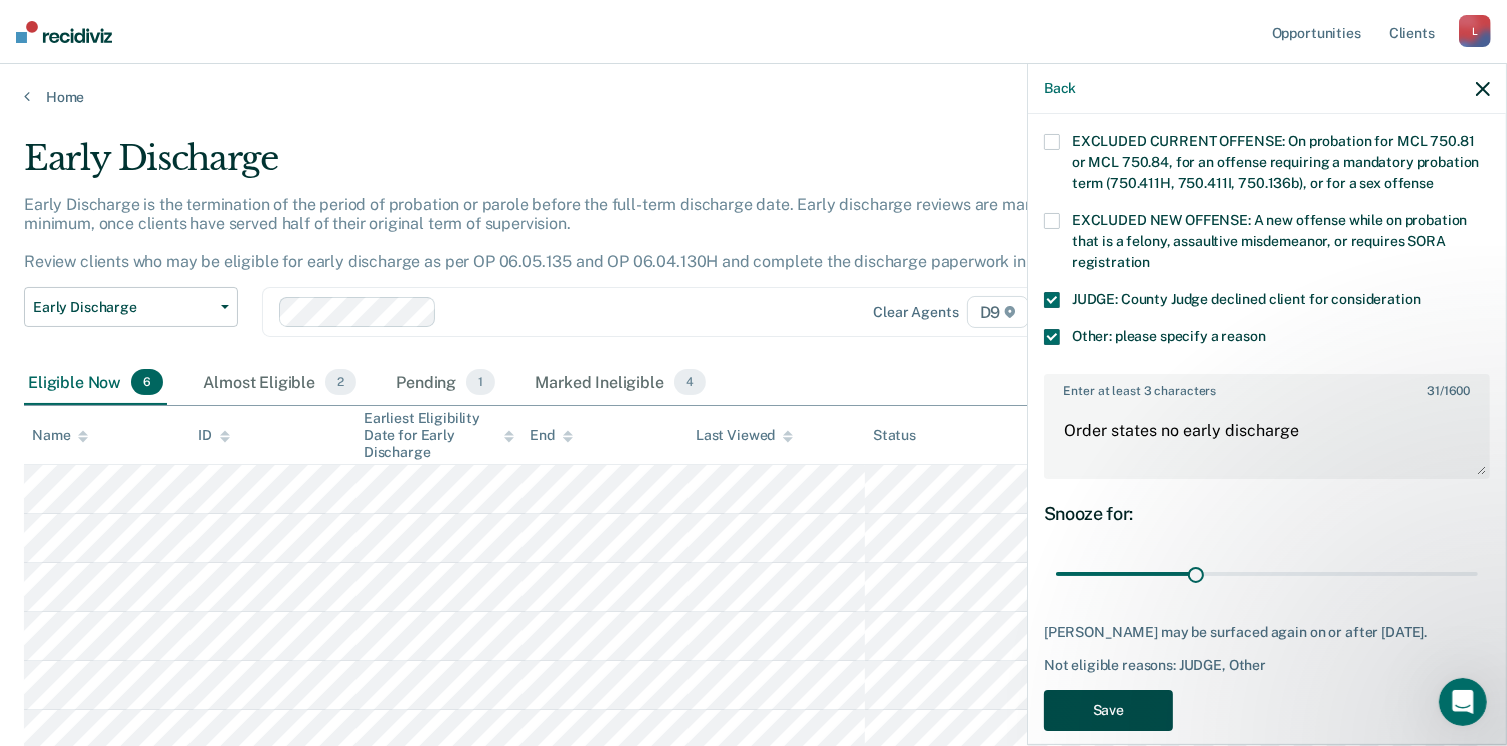 click on "Save" at bounding box center (1108, 710) 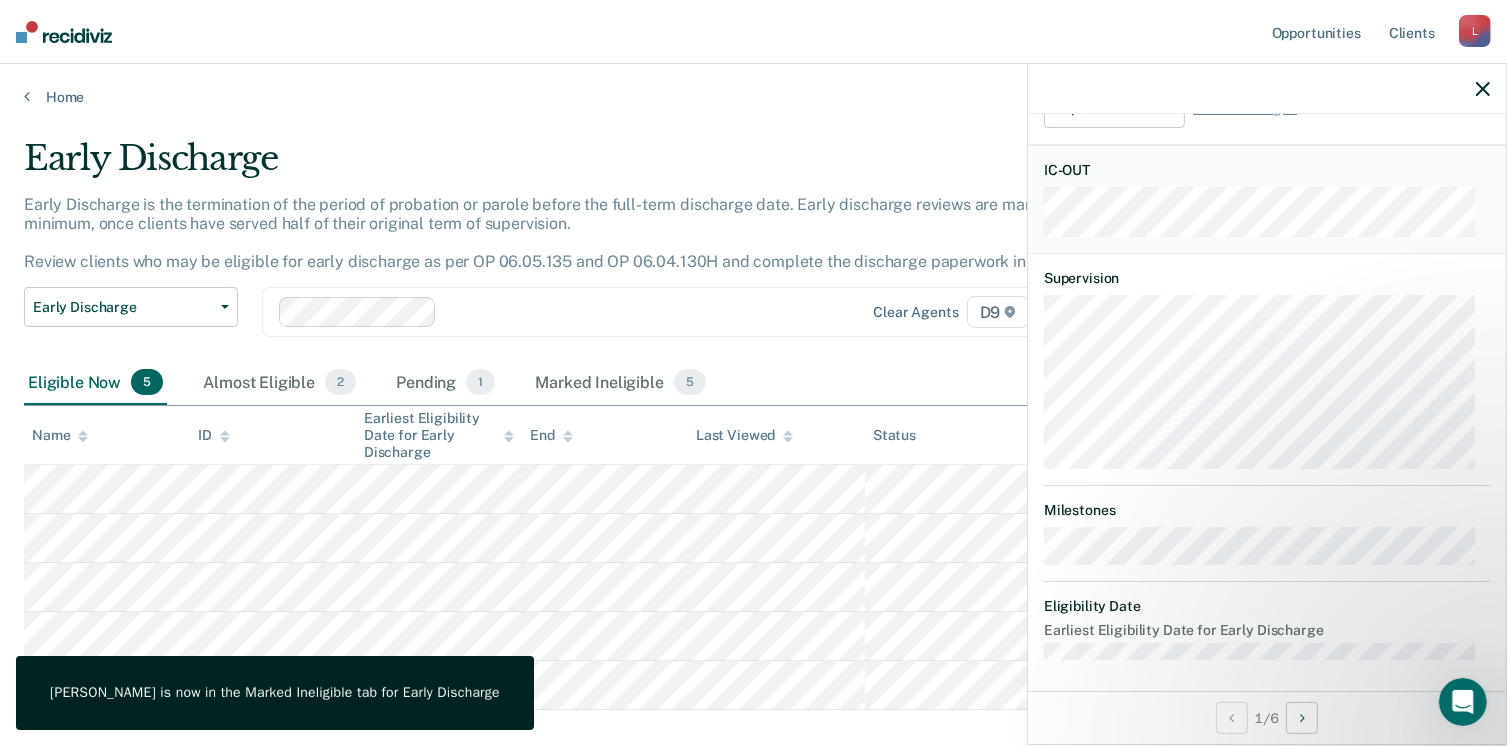 scroll, scrollTop: 412, scrollLeft: 0, axis: vertical 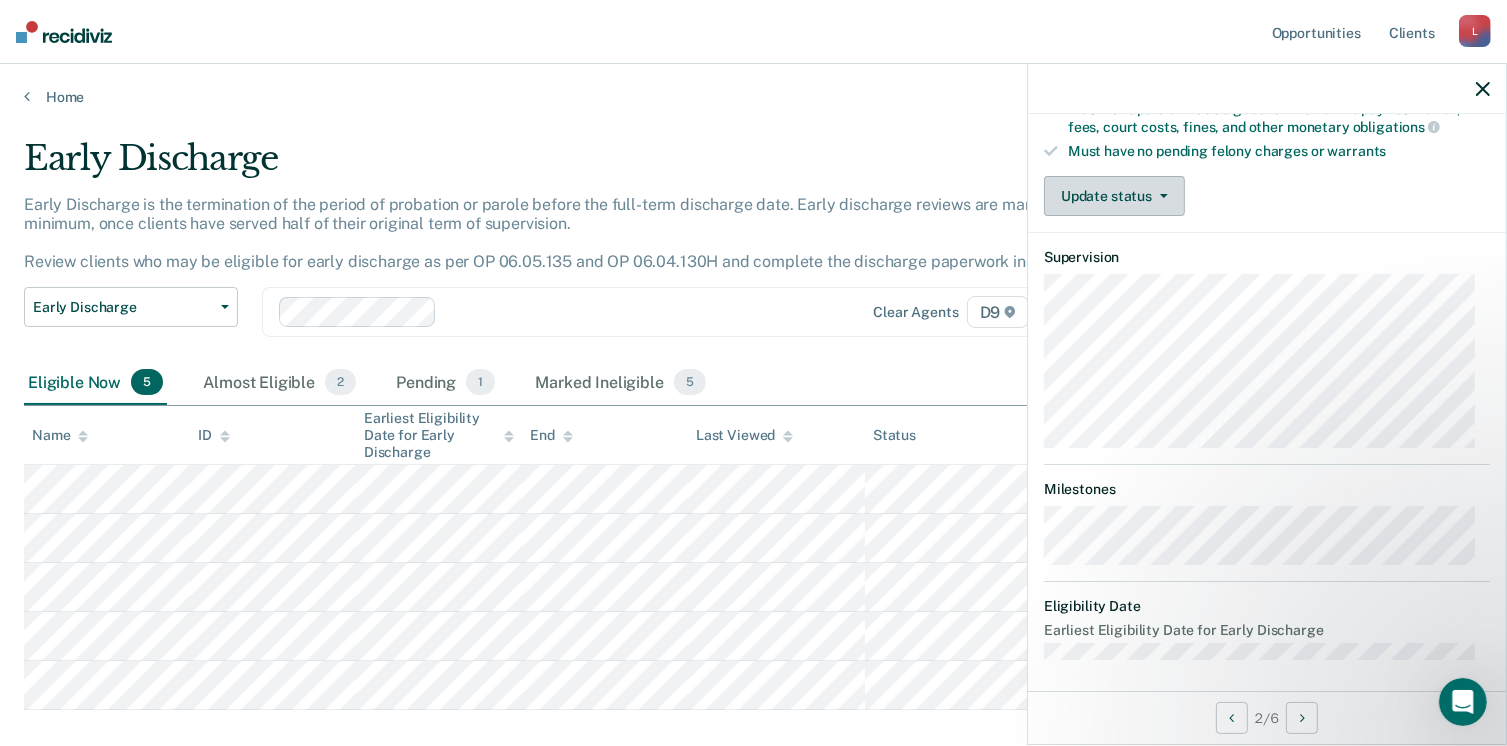 click on "Update status" at bounding box center (1114, 196) 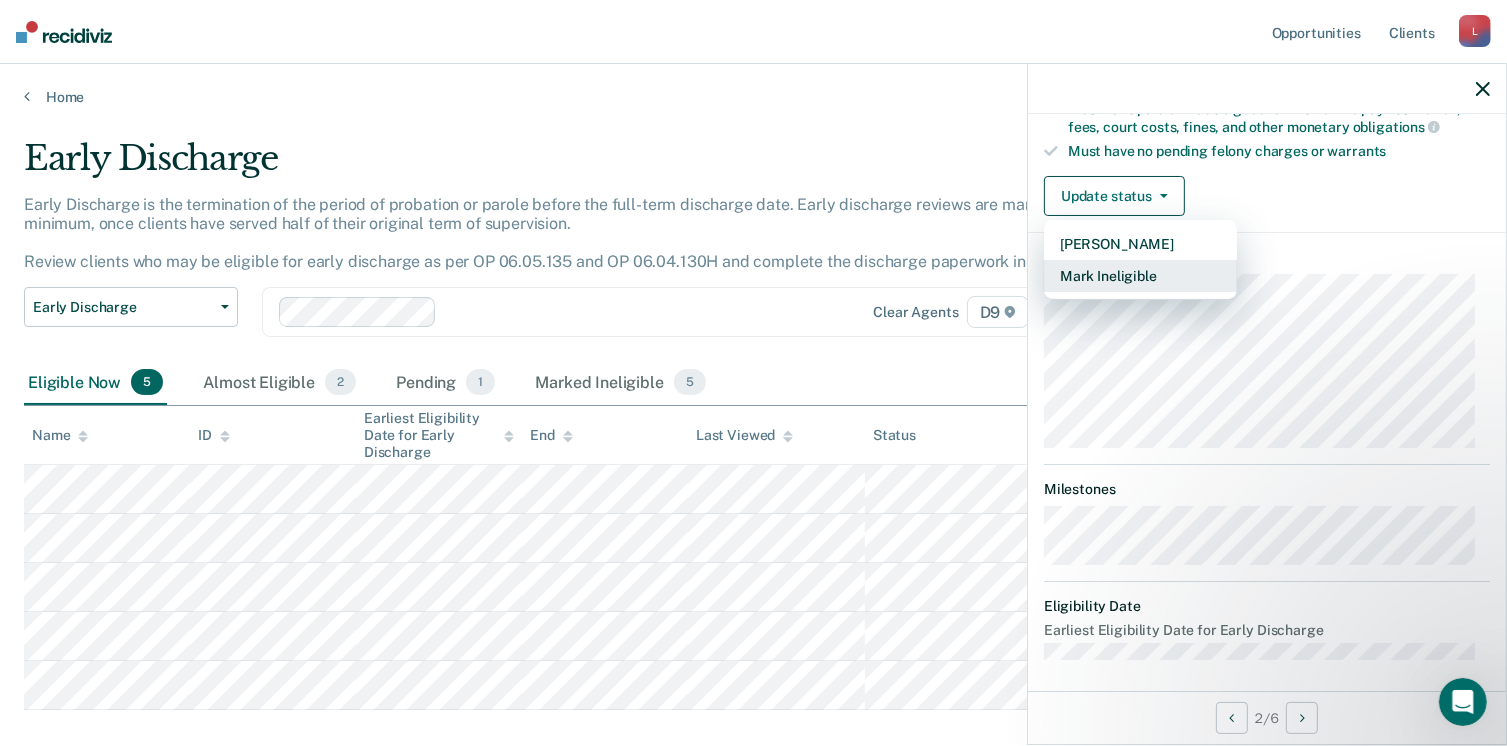 click on "Mark Ineligible" at bounding box center (1140, 276) 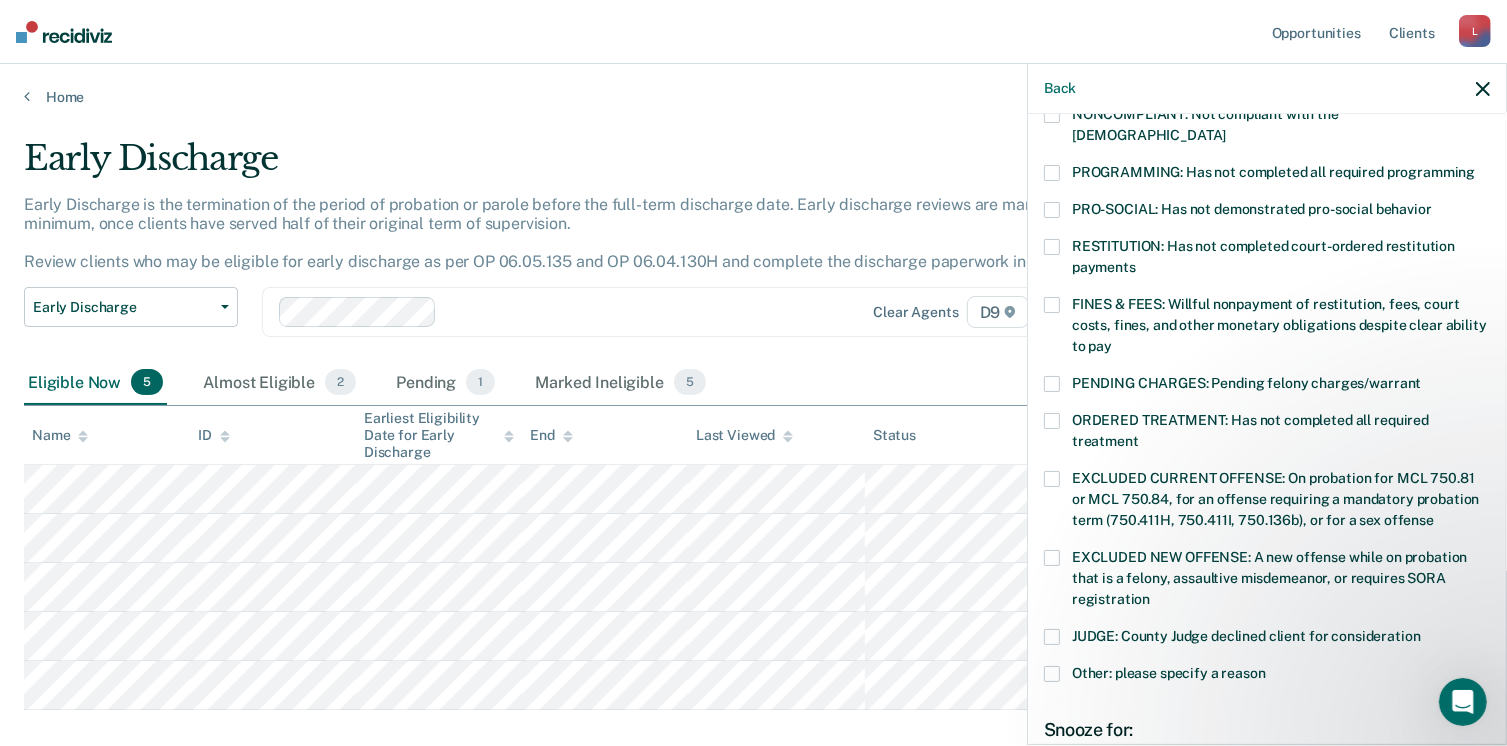 scroll, scrollTop: 501, scrollLeft: 0, axis: vertical 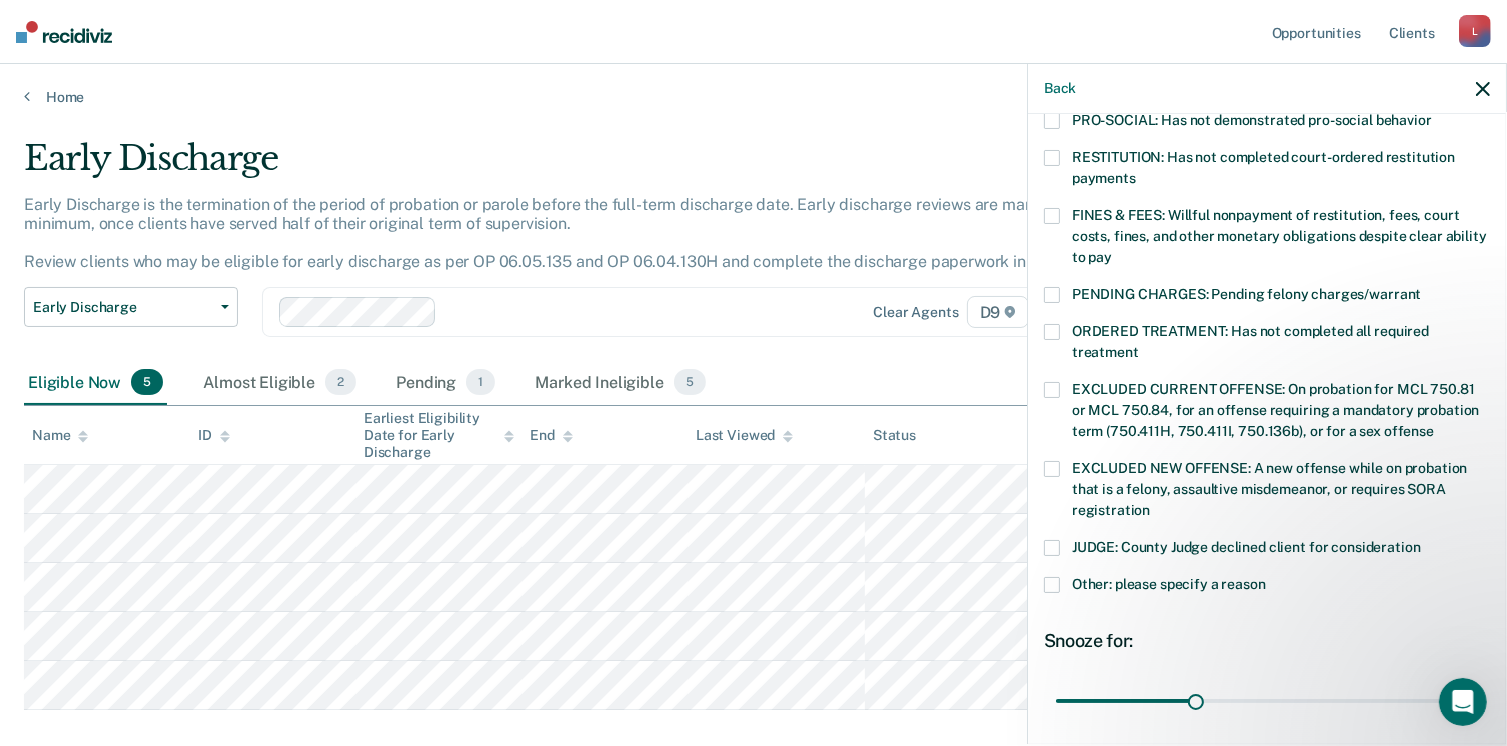 click at bounding box center [1052, 585] 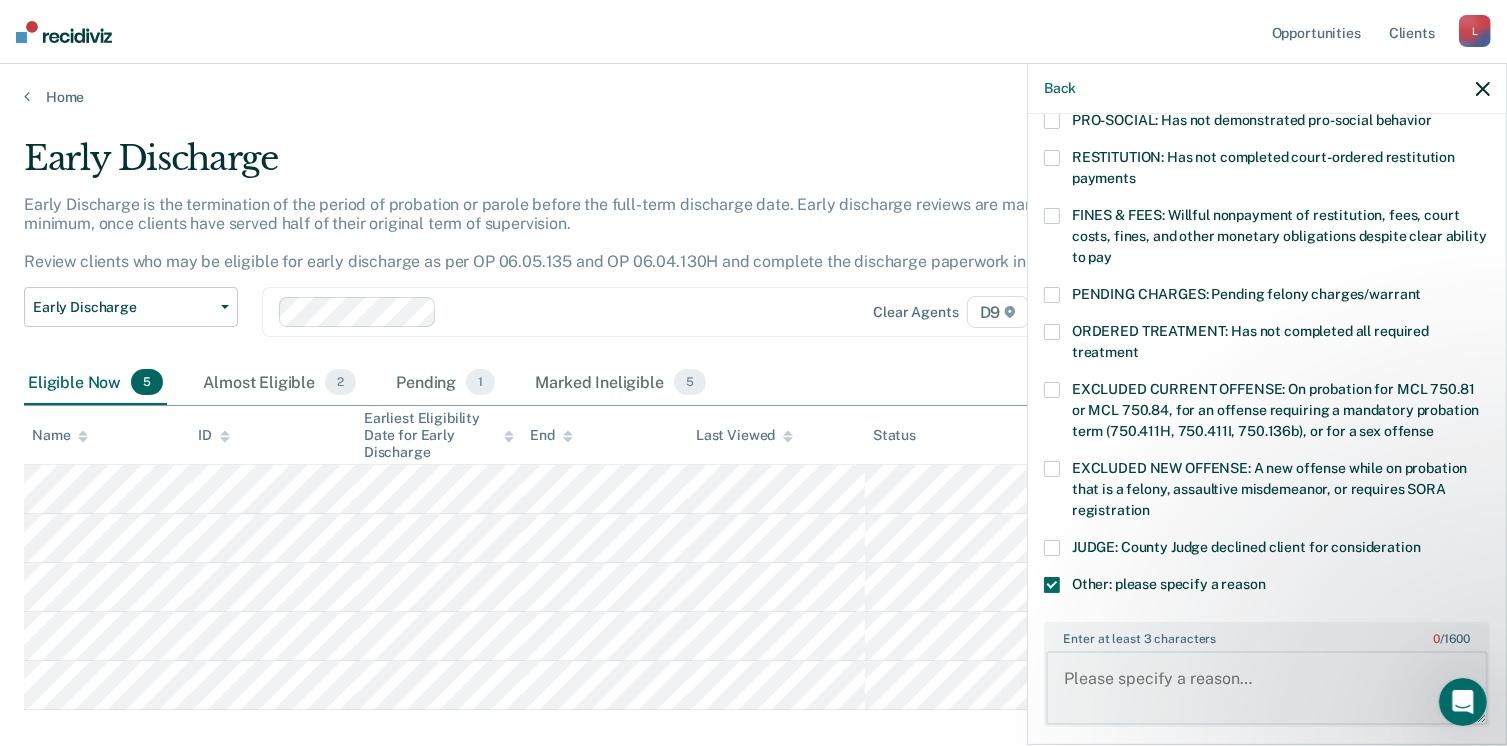 click on "Enter at least 3 characters 0  /  1600" at bounding box center [1267, 688] 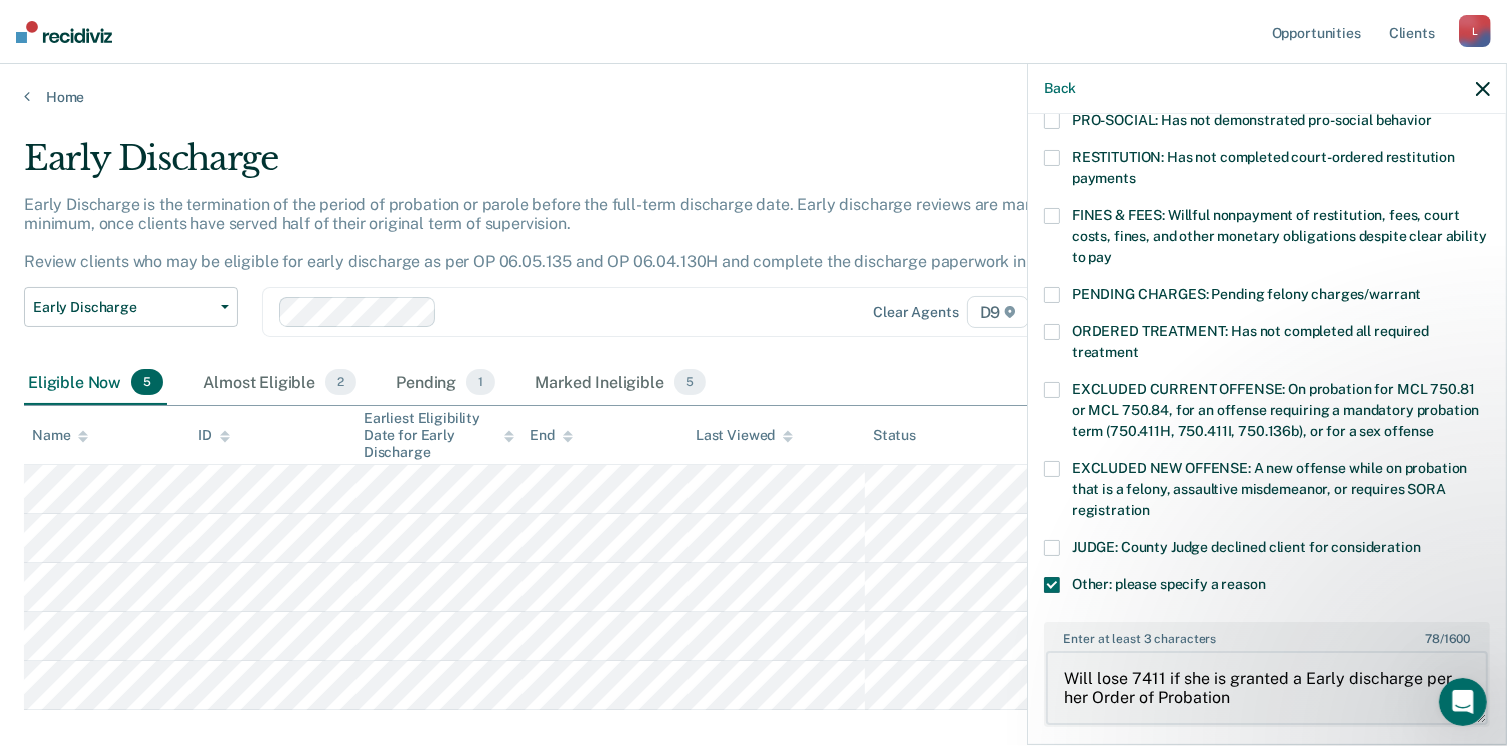 scroll, scrollTop: 749, scrollLeft: 0, axis: vertical 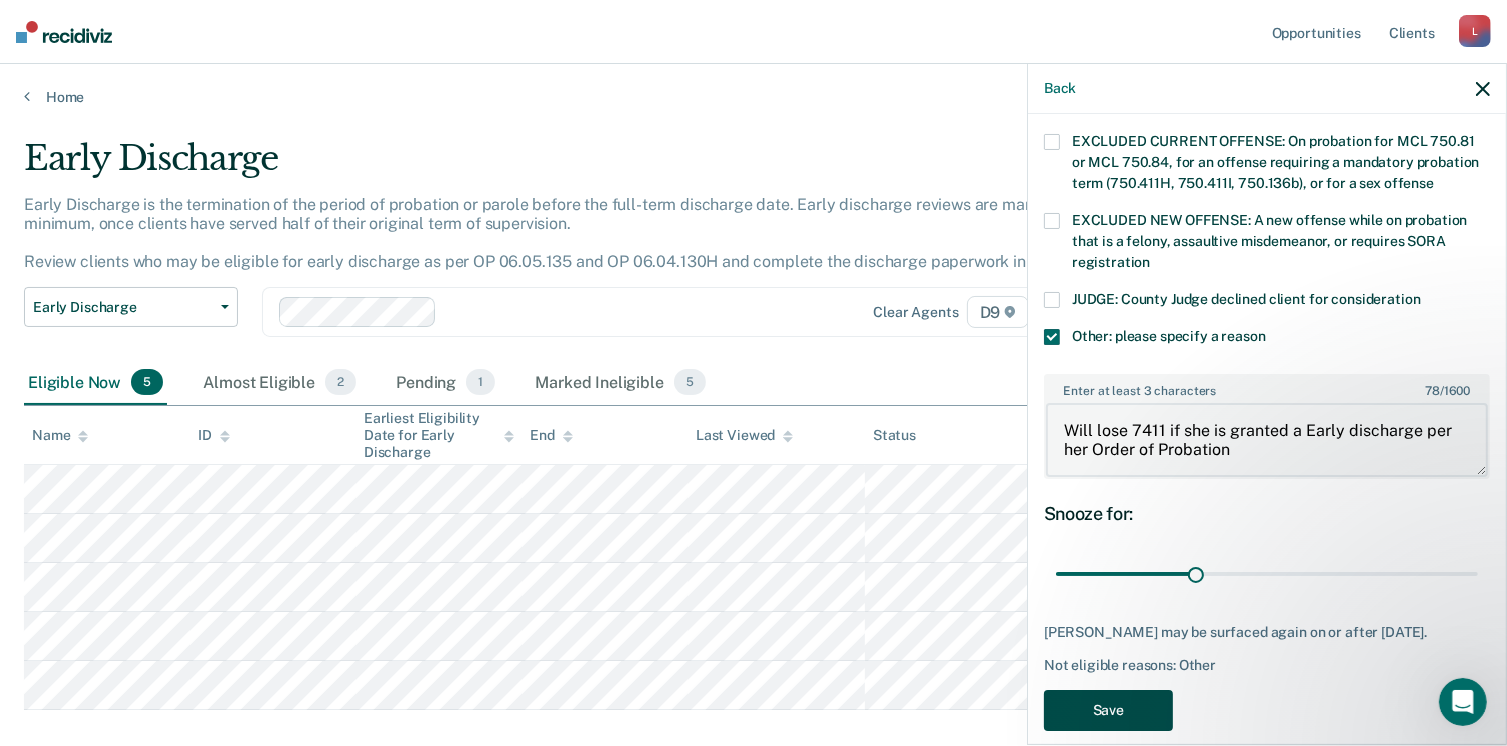 type on "Will lose 7411 if she is granted a Early discharge per her Order of Probation" 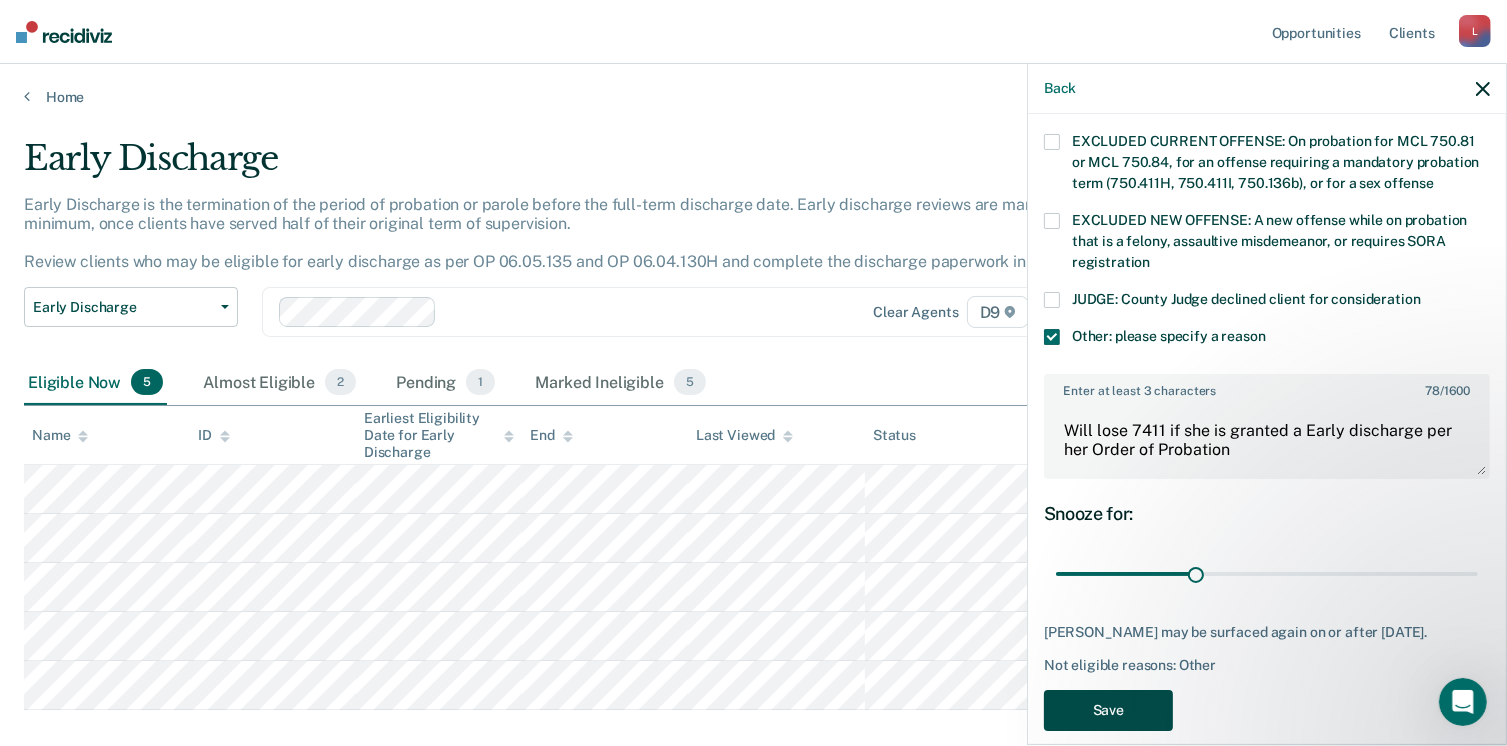 click on "Save" at bounding box center [1108, 710] 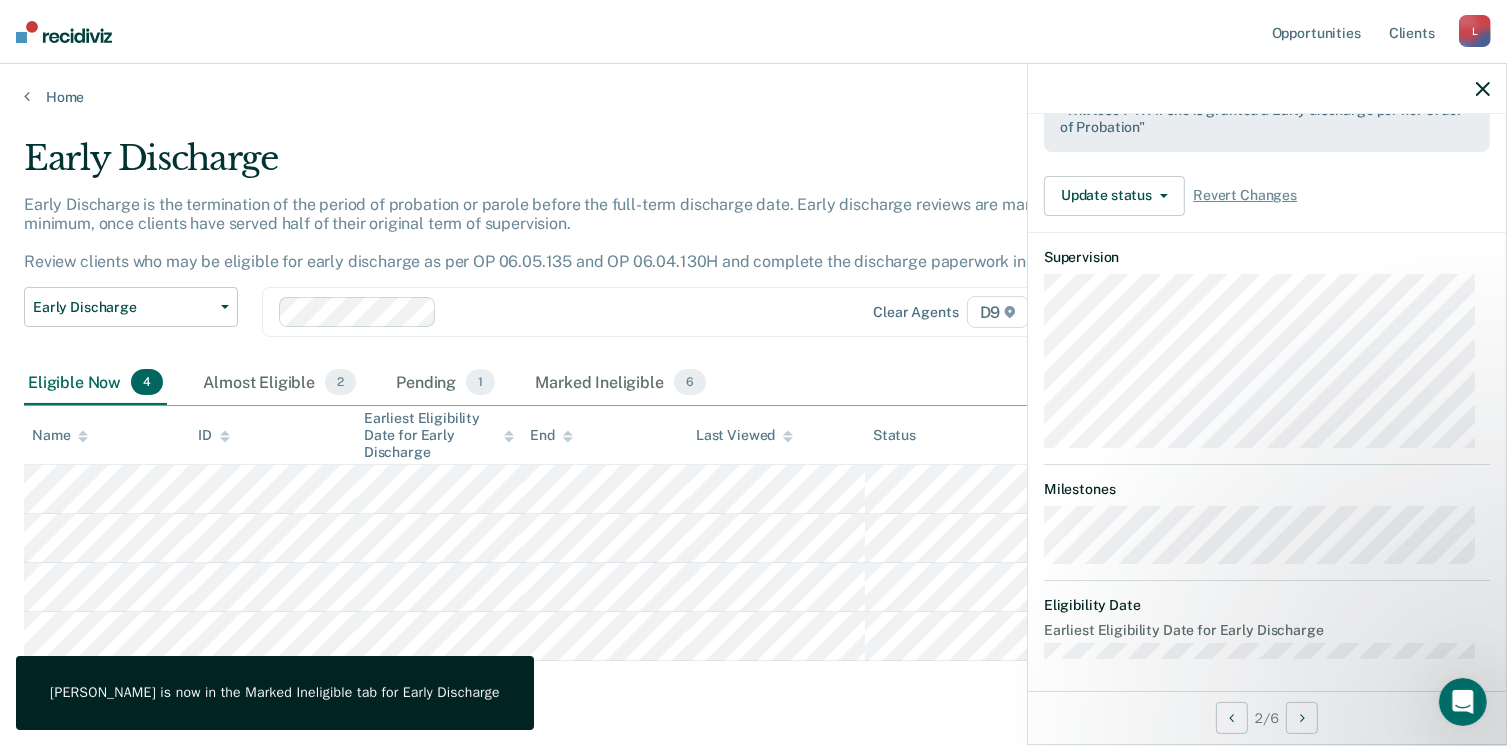 scroll, scrollTop: 412, scrollLeft: 0, axis: vertical 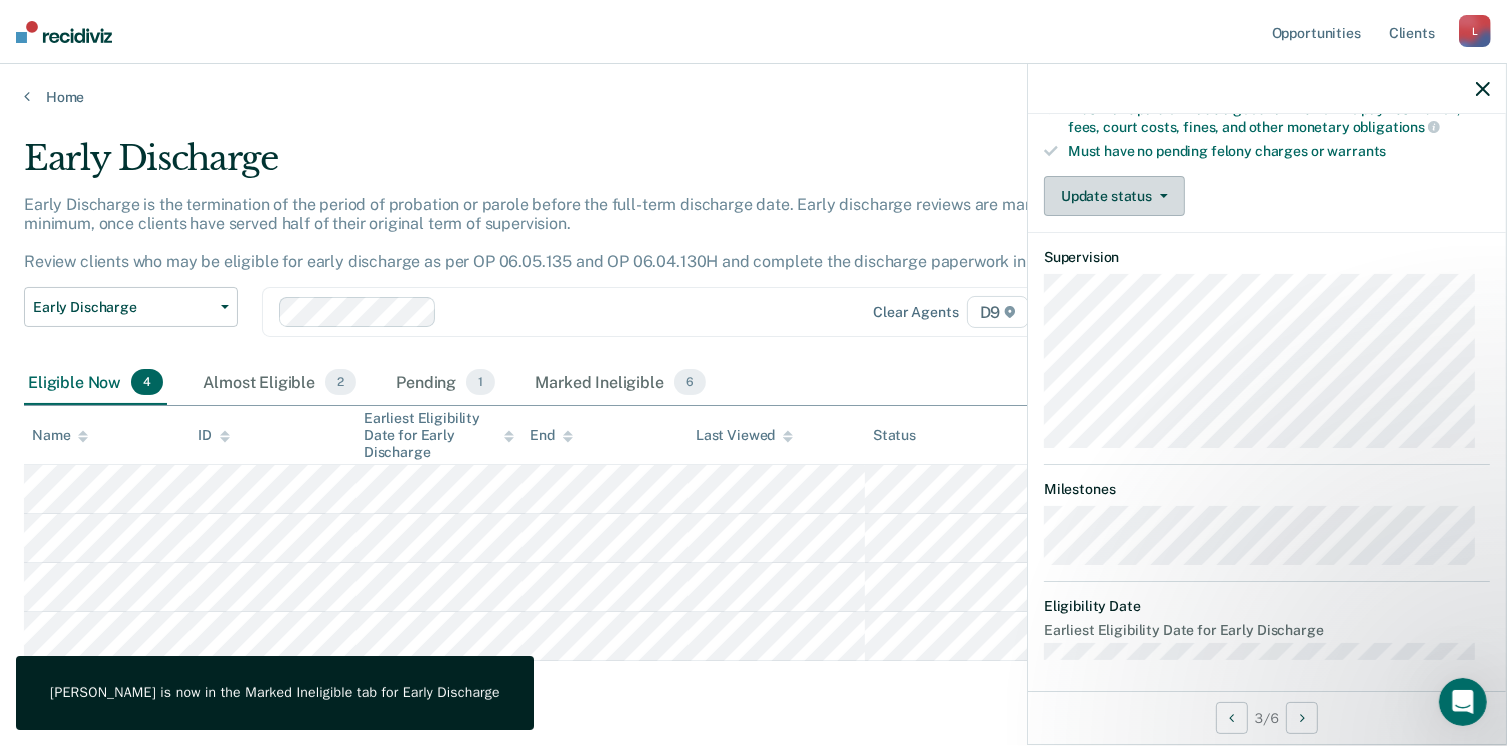 click on "Update status" at bounding box center (1114, 196) 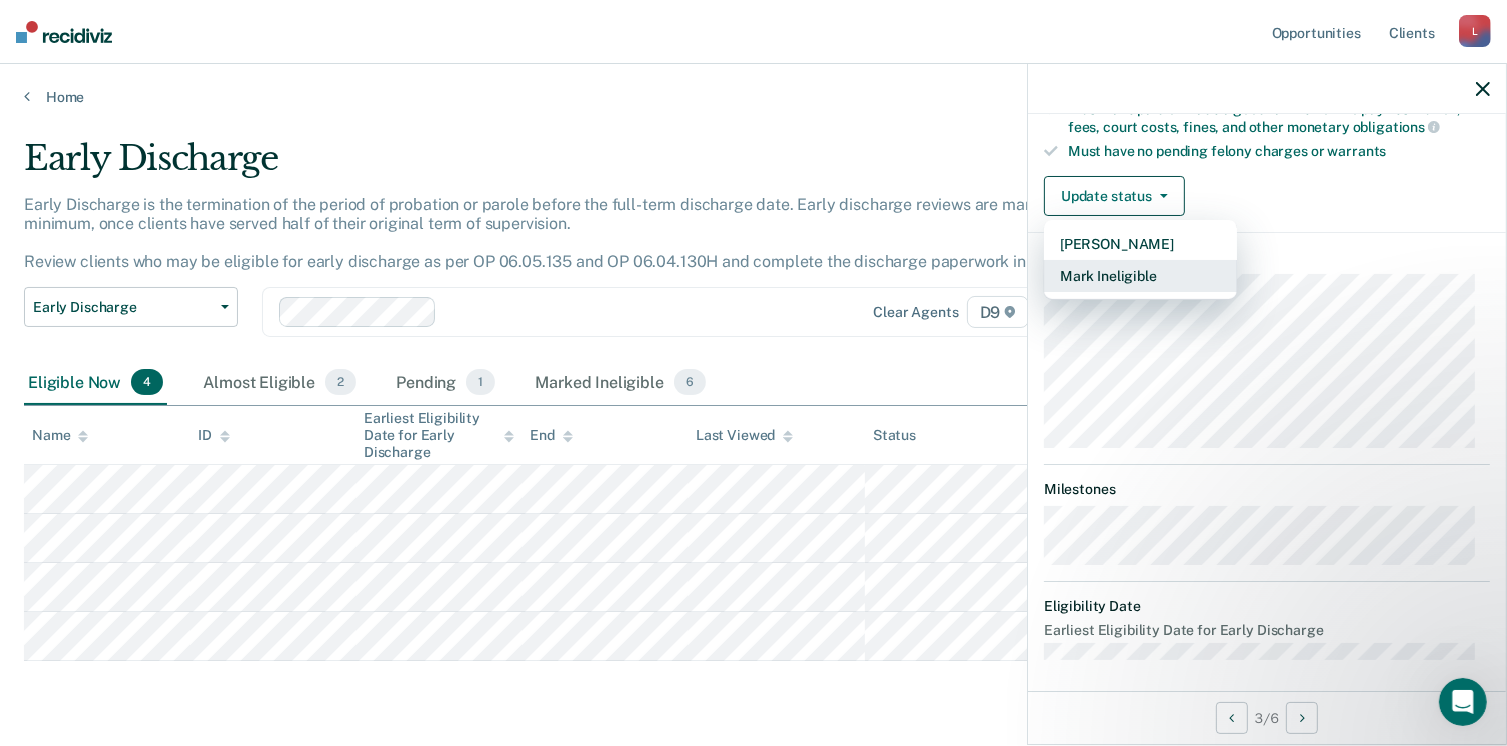 click on "Mark Ineligible" at bounding box center (1140, 276) 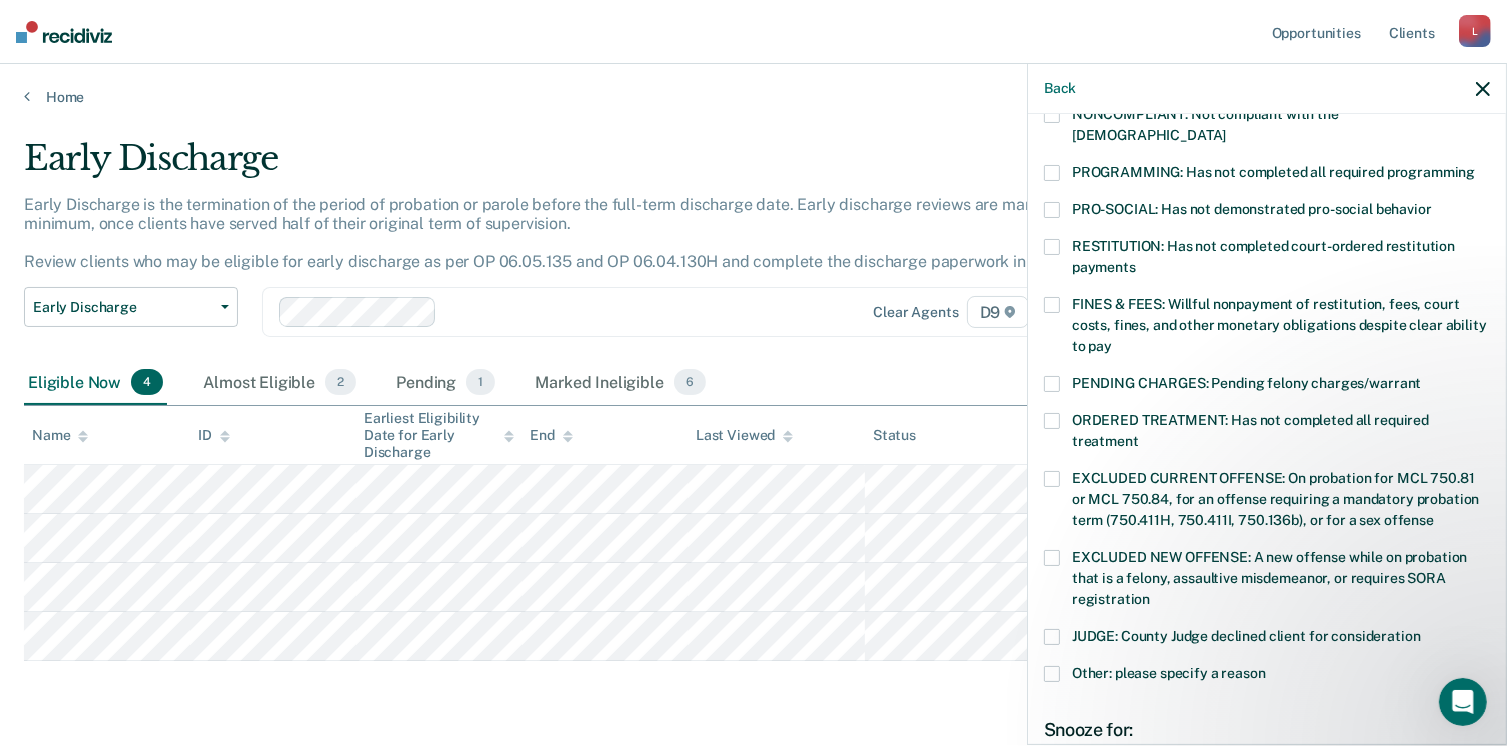click on "RESTITUTION: Has not completed court-ordered restitution payments" at bounding box center (1267, 260) 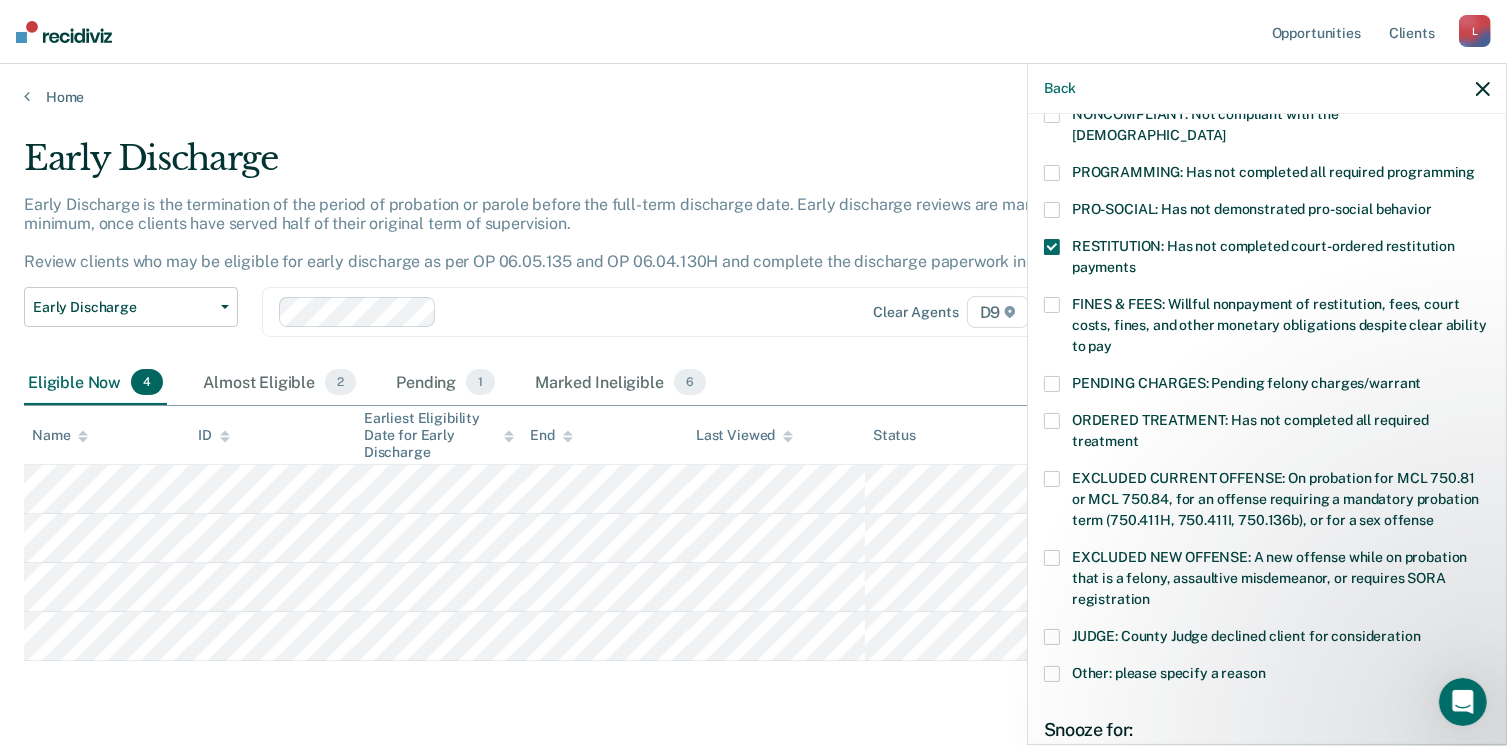 scroll, scrollTop: 630, scrollLeft: 0, axis: vertical 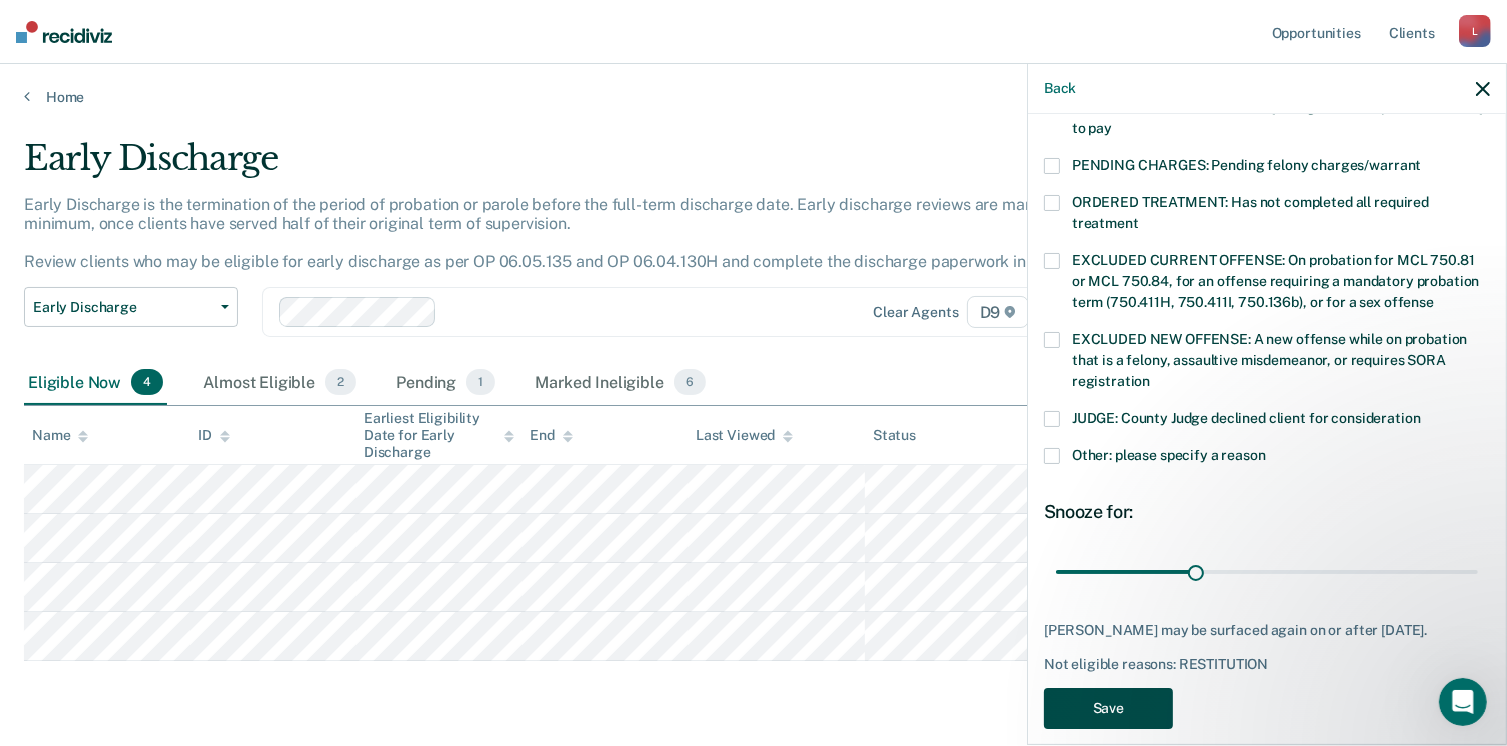 click on "Save" at bounding box center (1108, 708) 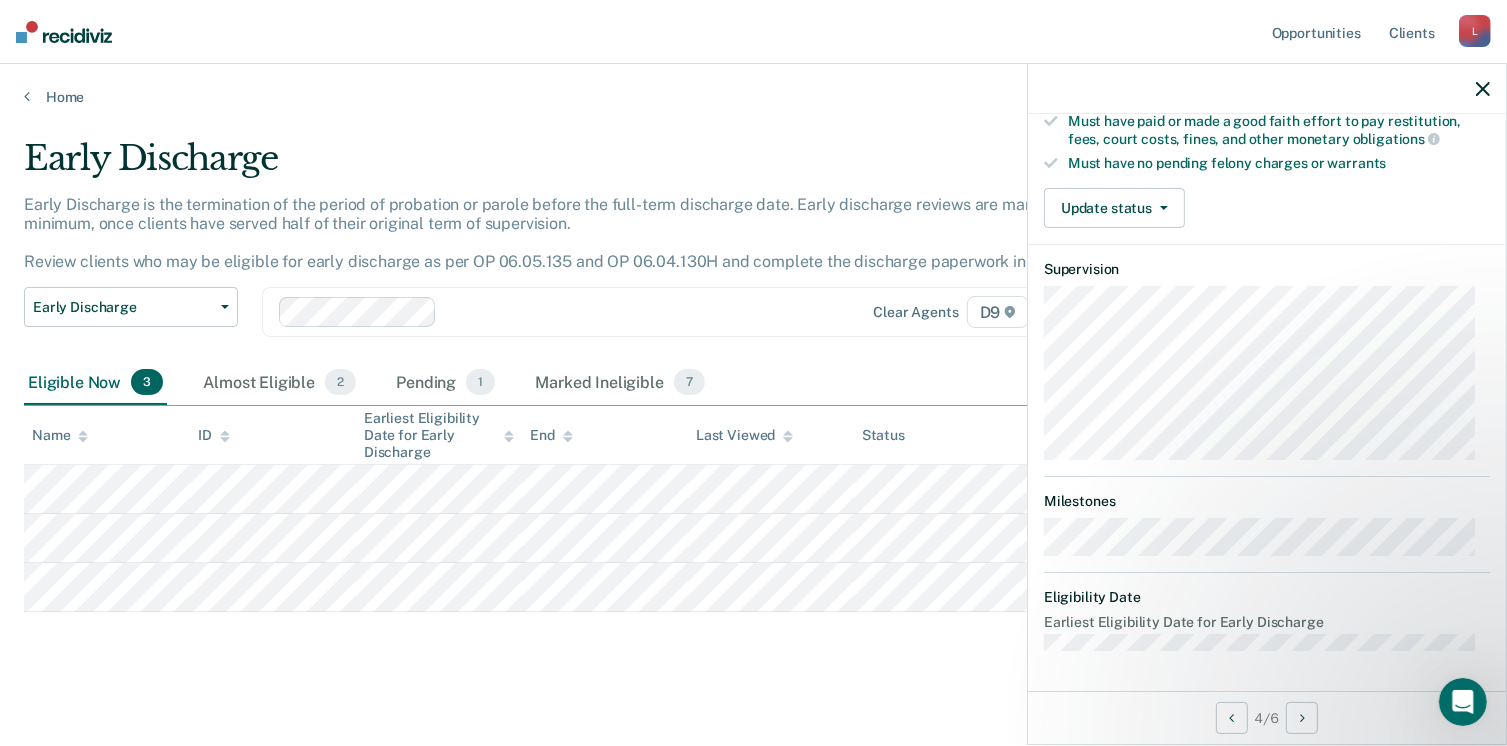 scroll, scrollTop: 392, scrollLeft: 0, axis: vertical 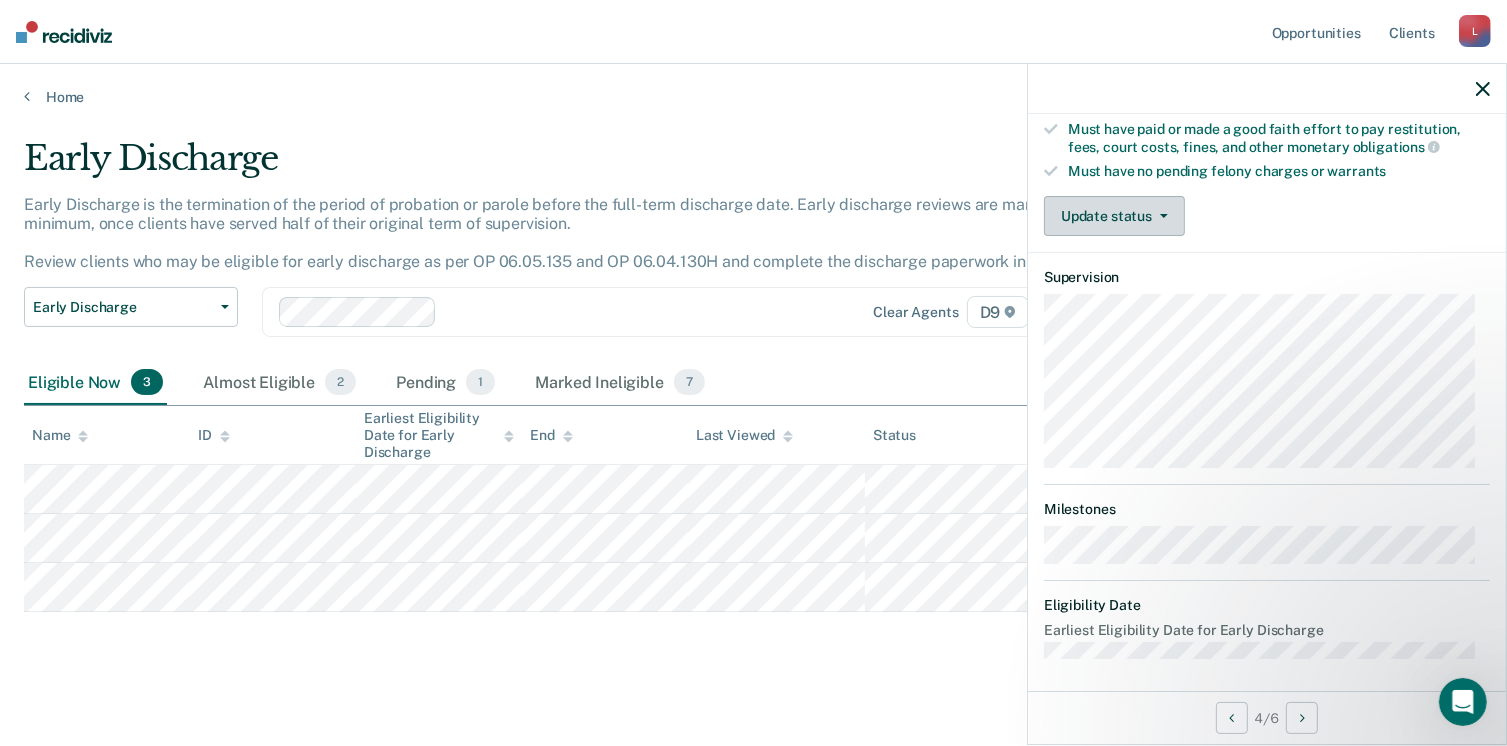 click on "Update status" at bounding box center [1114, 216] 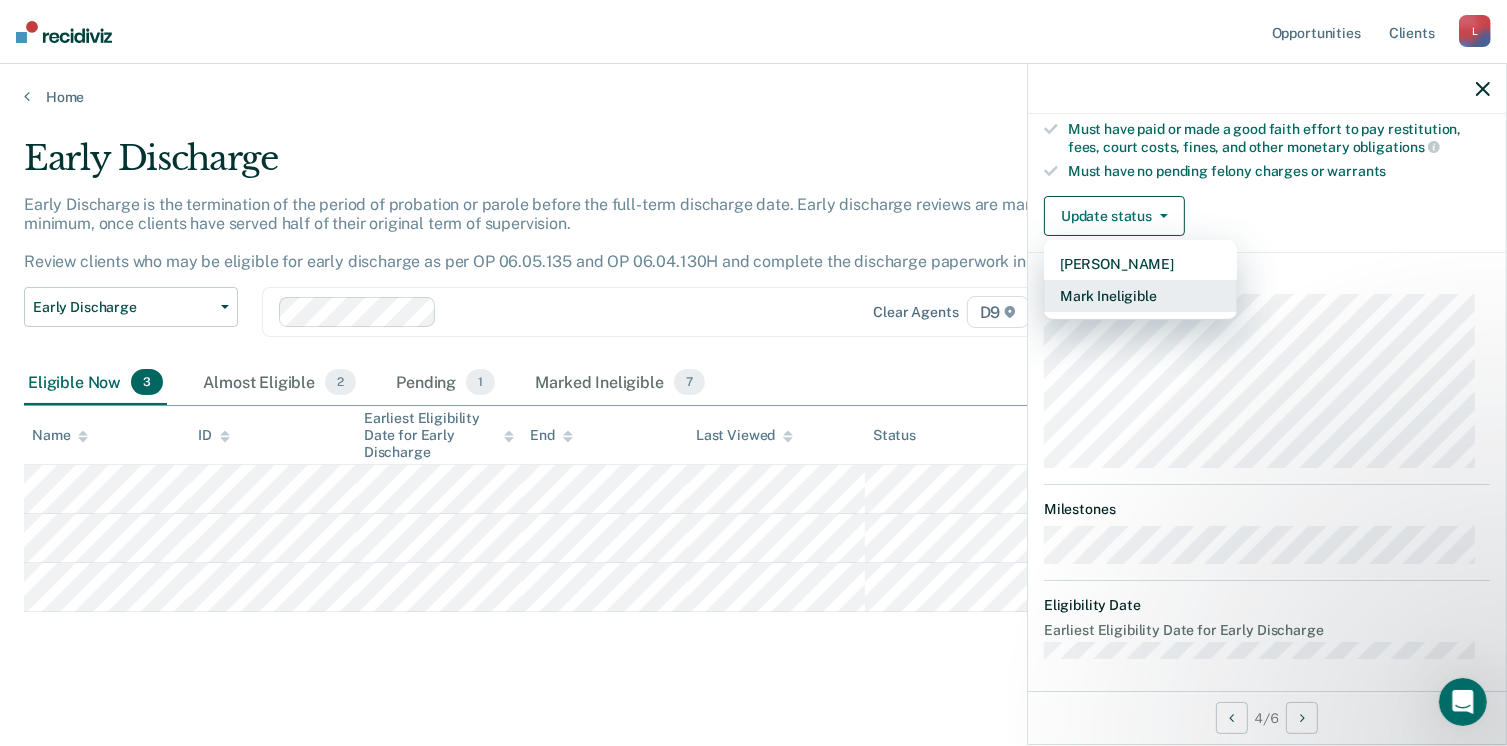click on "Mark Ineligible" at bounding box center [1140, 296] 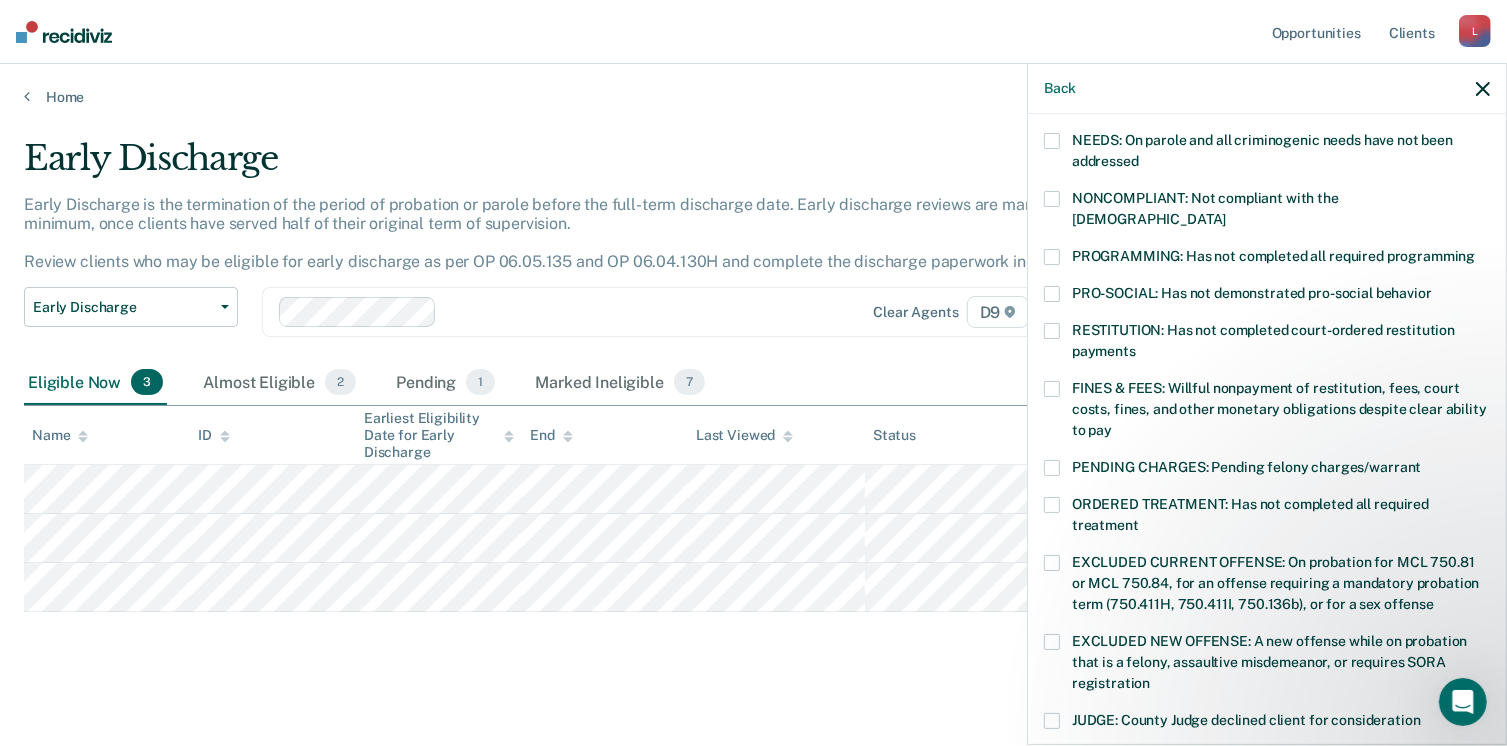 scroll, scrollTop: 312, scrollLeft: 0, axis: vertical 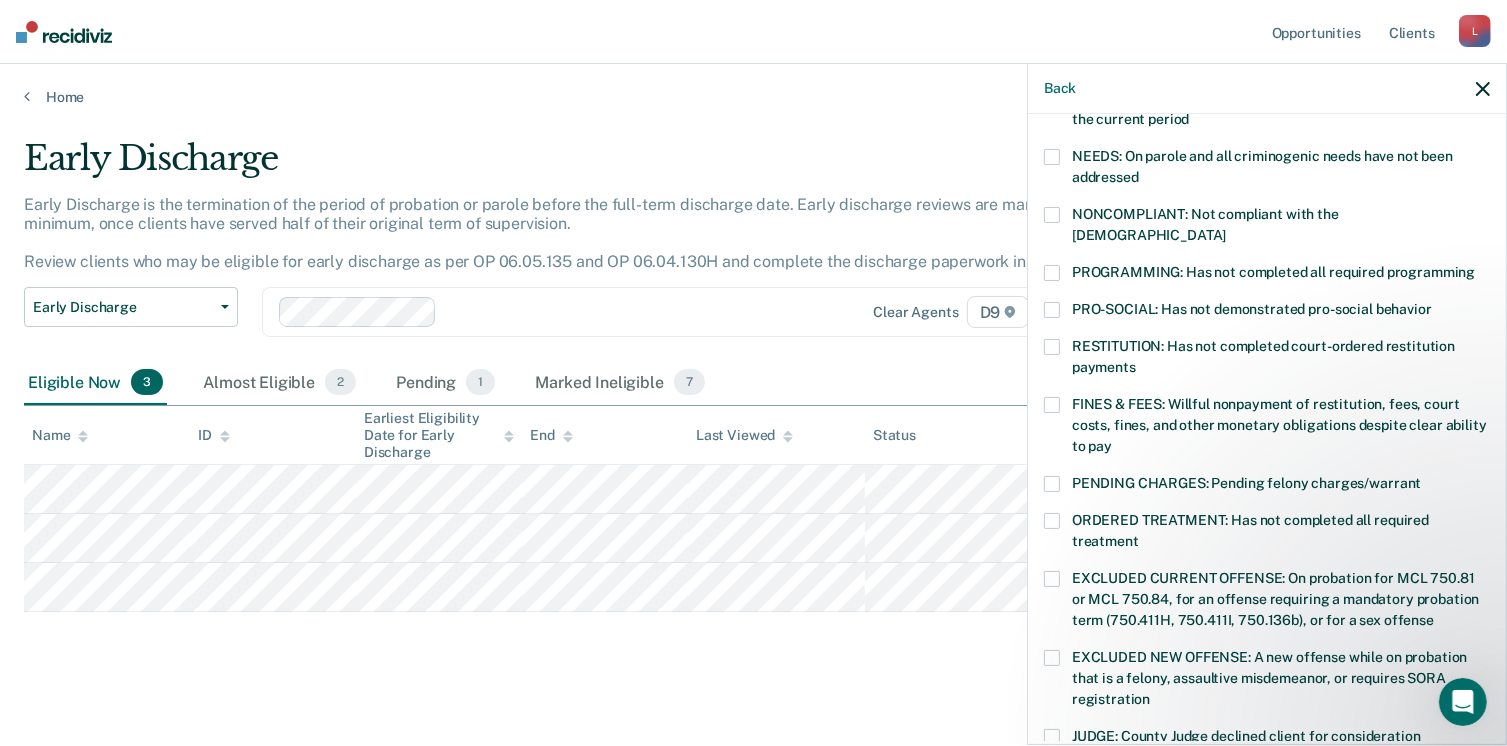 click at bounding box center [1052, 215] 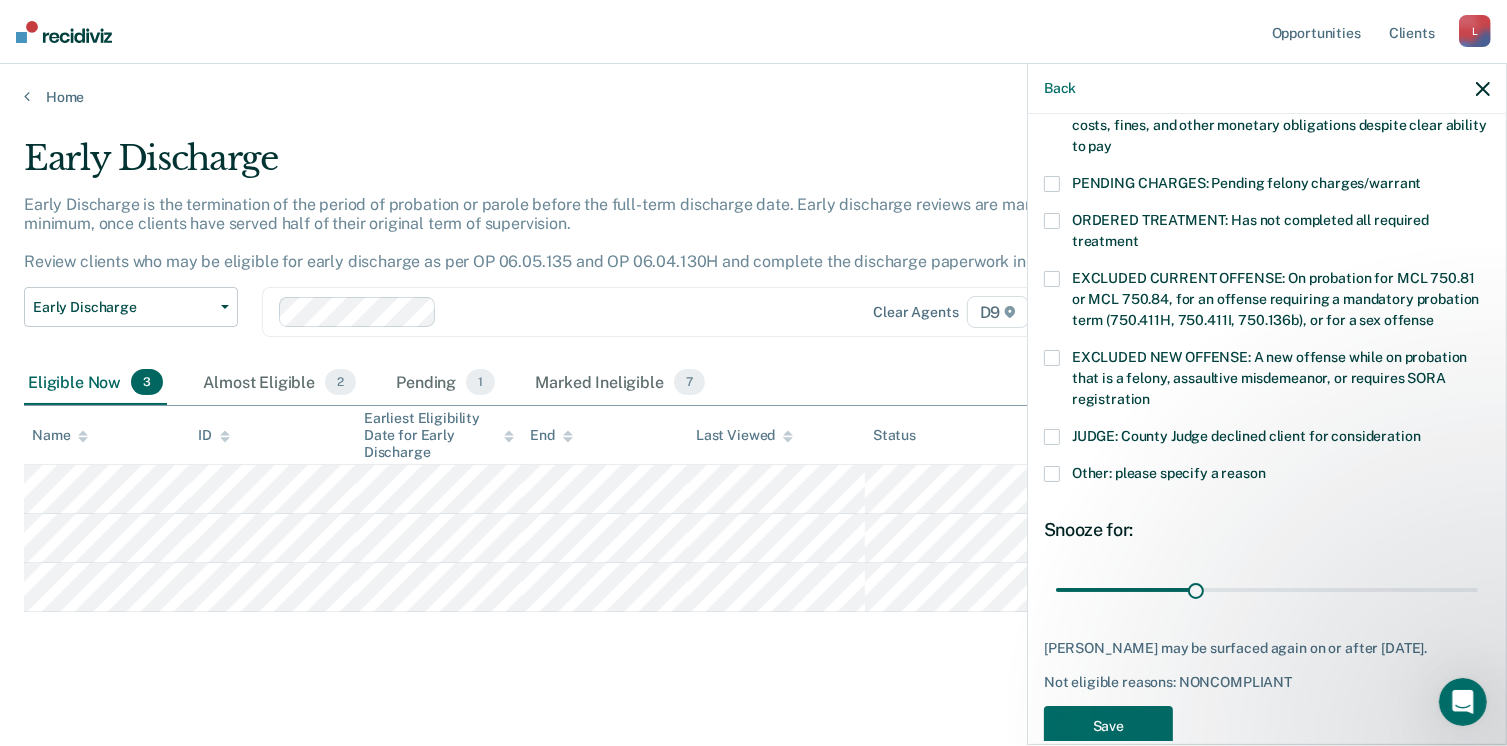 scroll, scrollTop: 630, scrollLeft: 0, axis: vertical 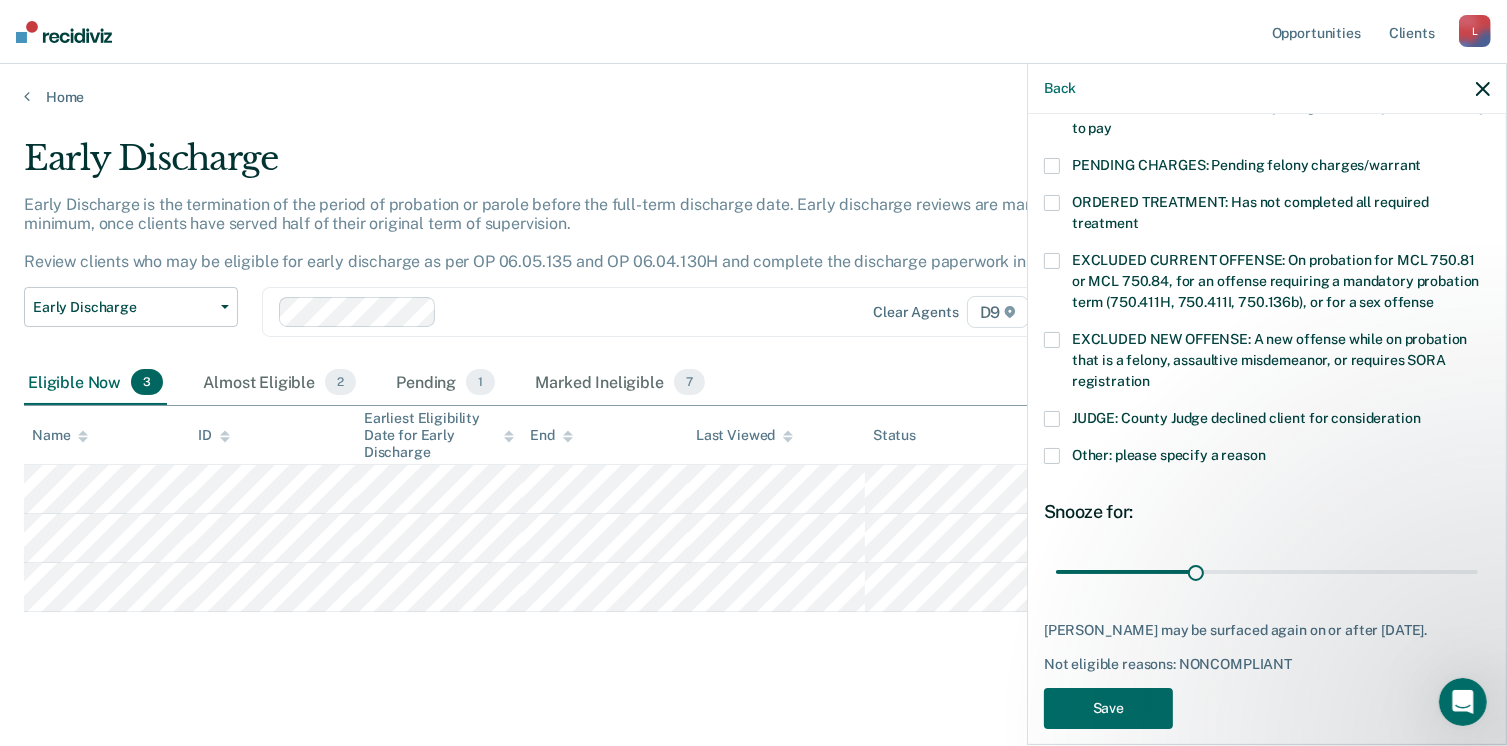 click at bounding box center [1052, 456] 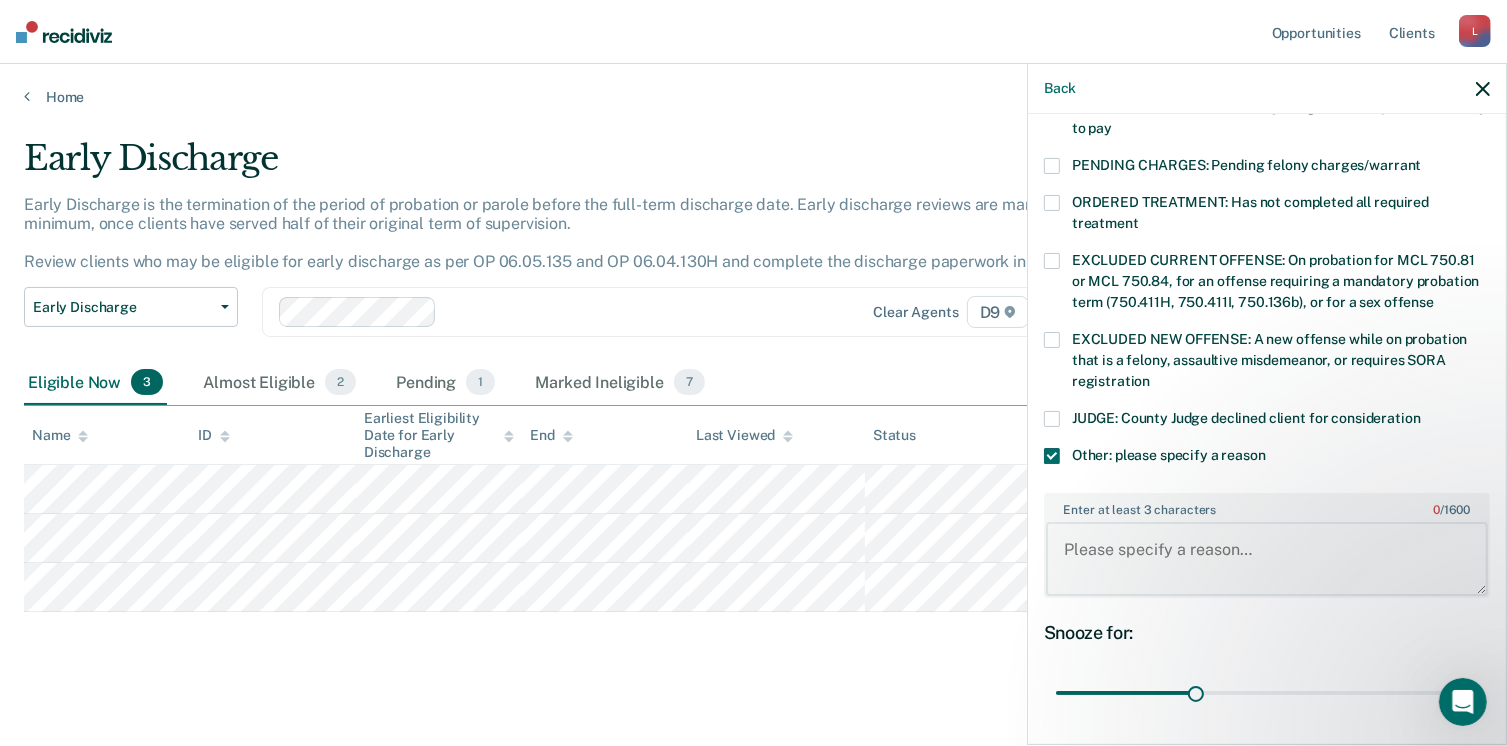 click on "Enter at least 3 characters 0  /  1600" at bounding box center (1267, 559) 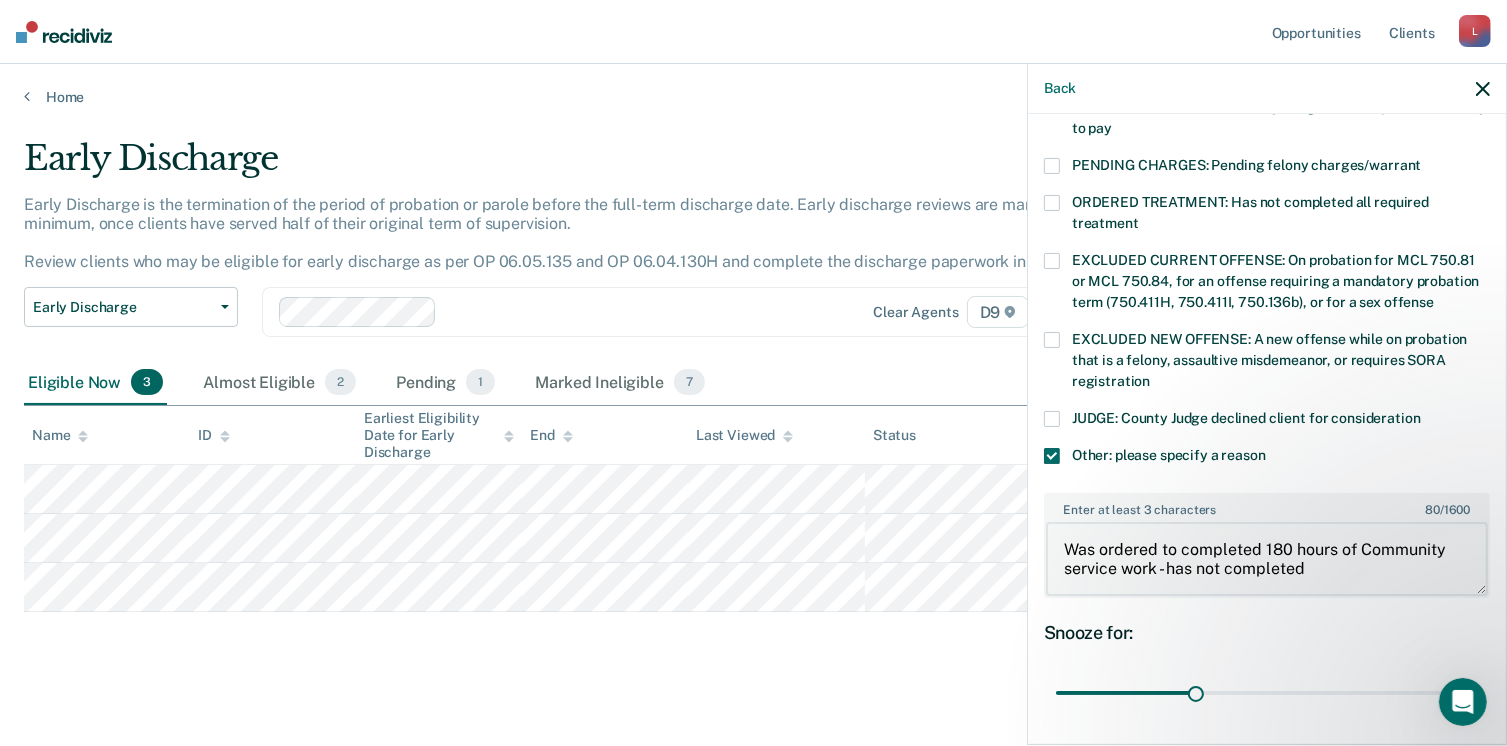 click on "Was ordered to completed 180 hours of Community service work - has not completed" at bounding box center (1267, 559) 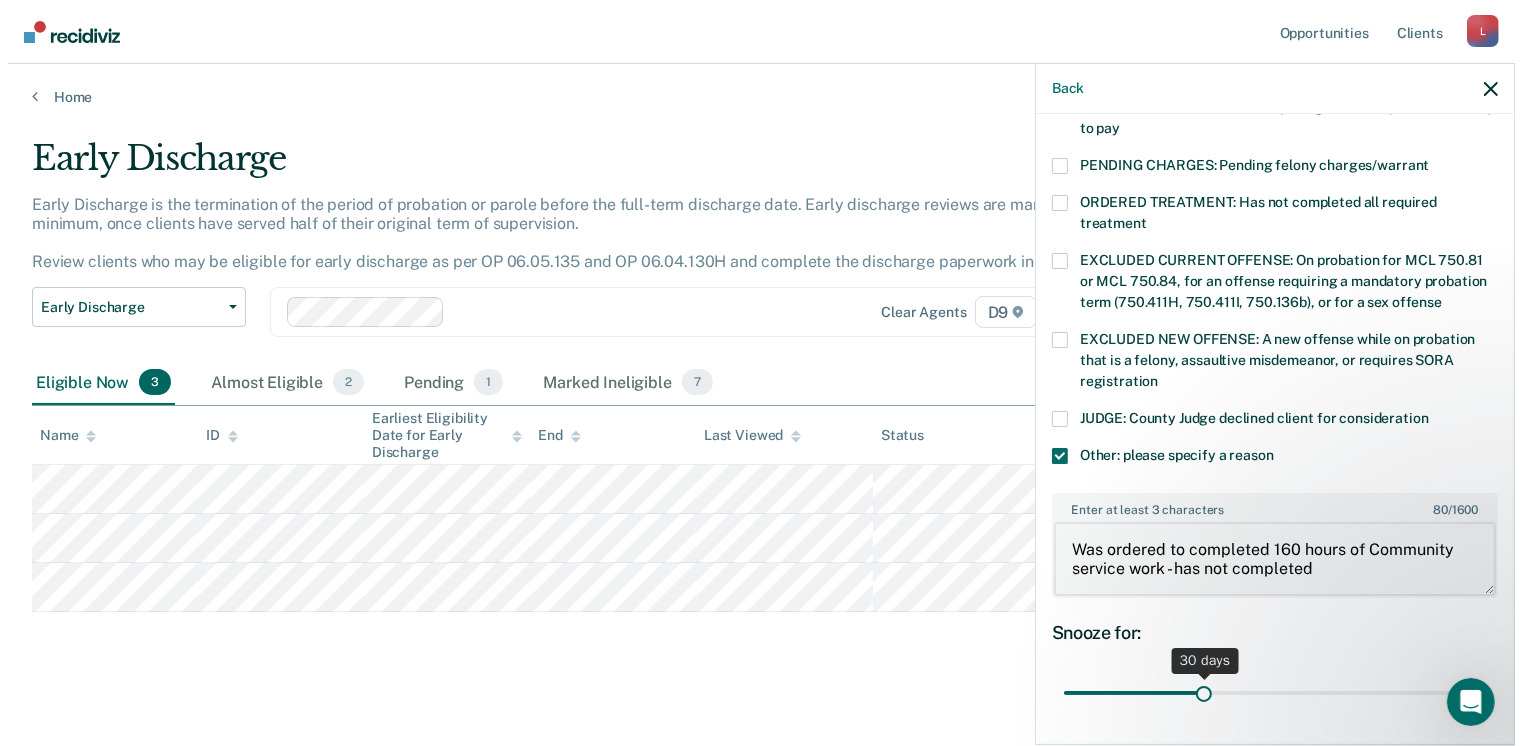 scroll, scrollTop: 749, scrollLeft: 0, axis: vertical 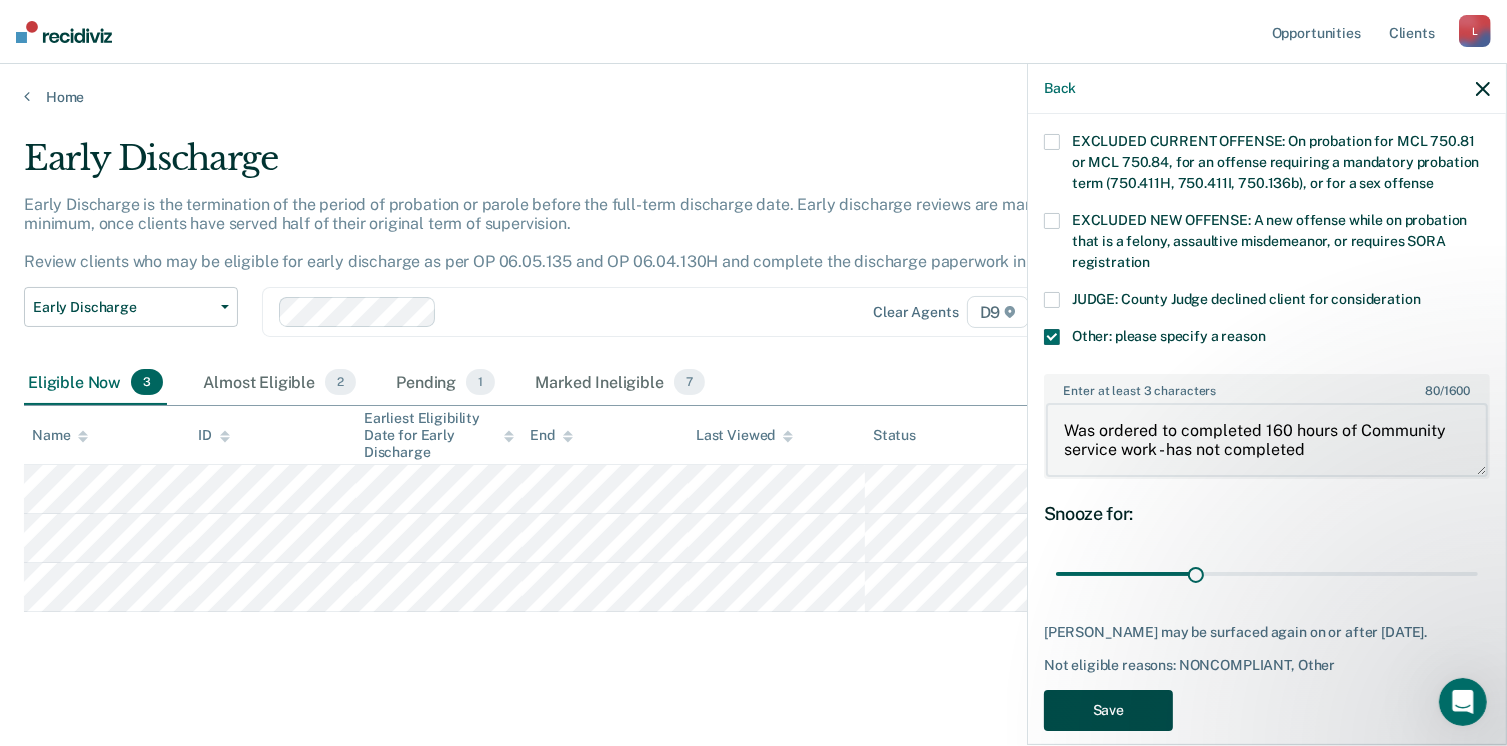 type on "Was ordered to completed 160 hours of Community service work - has not completed" 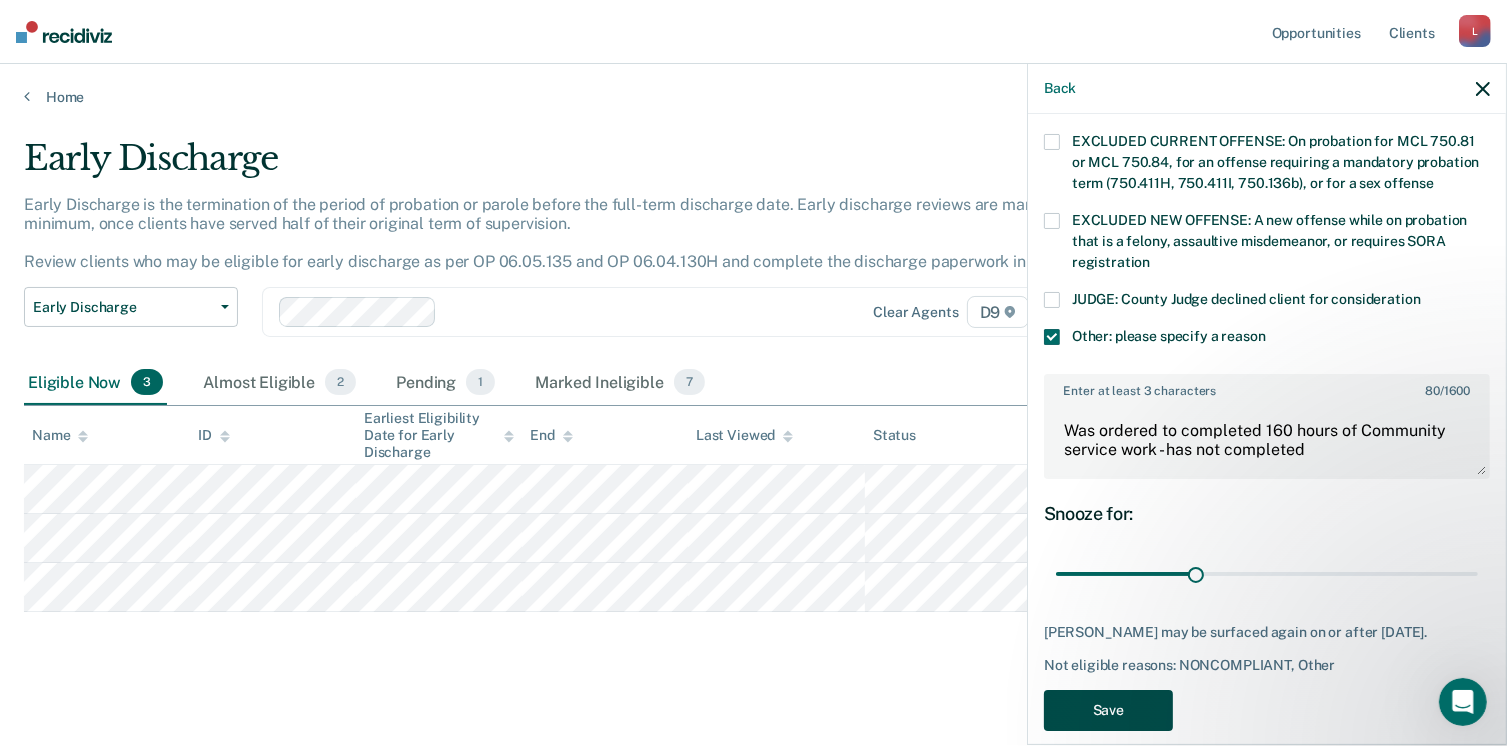 click on "Save" at bounding box center [1108, 710] 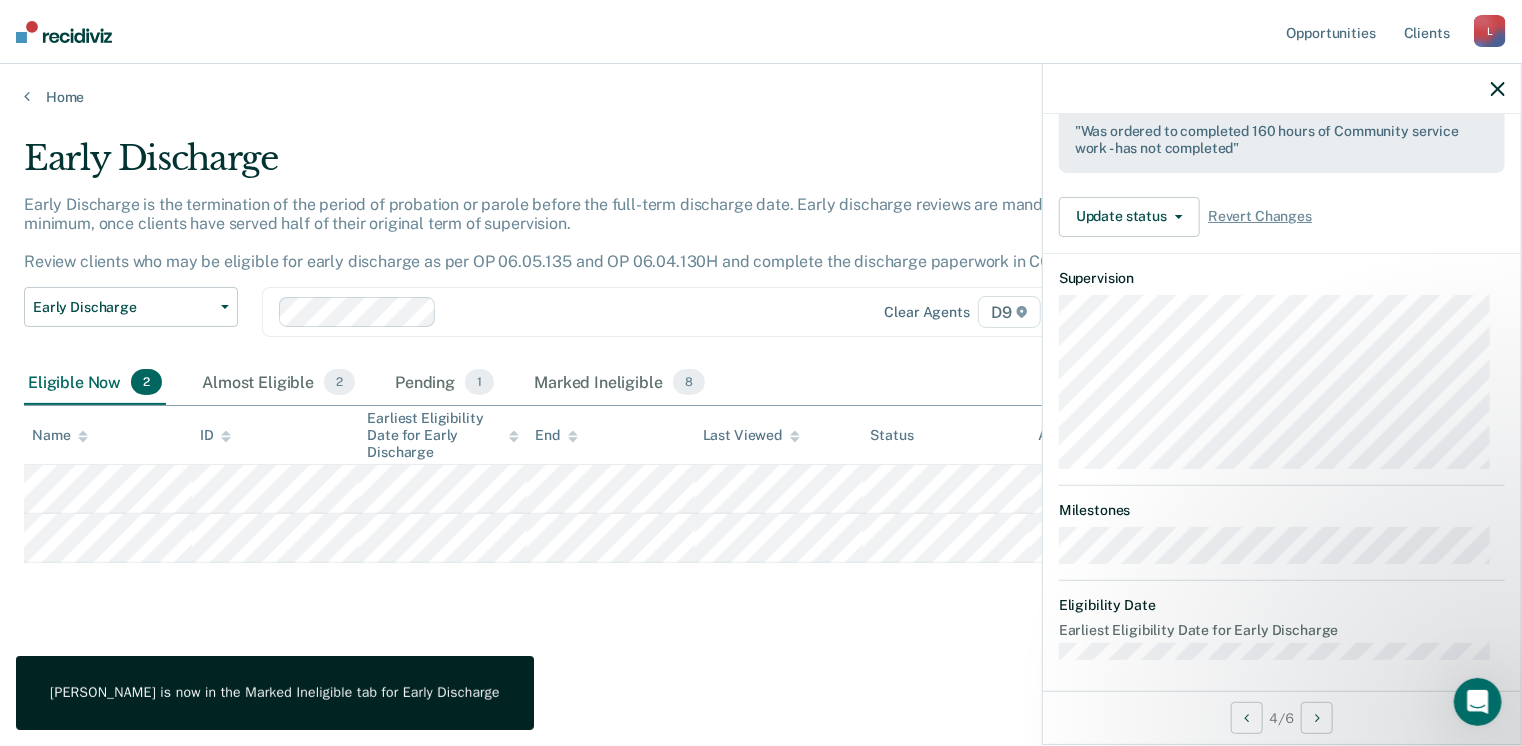 scroll, scrollTop: 392, scrollLeft: 0, axis: vertical 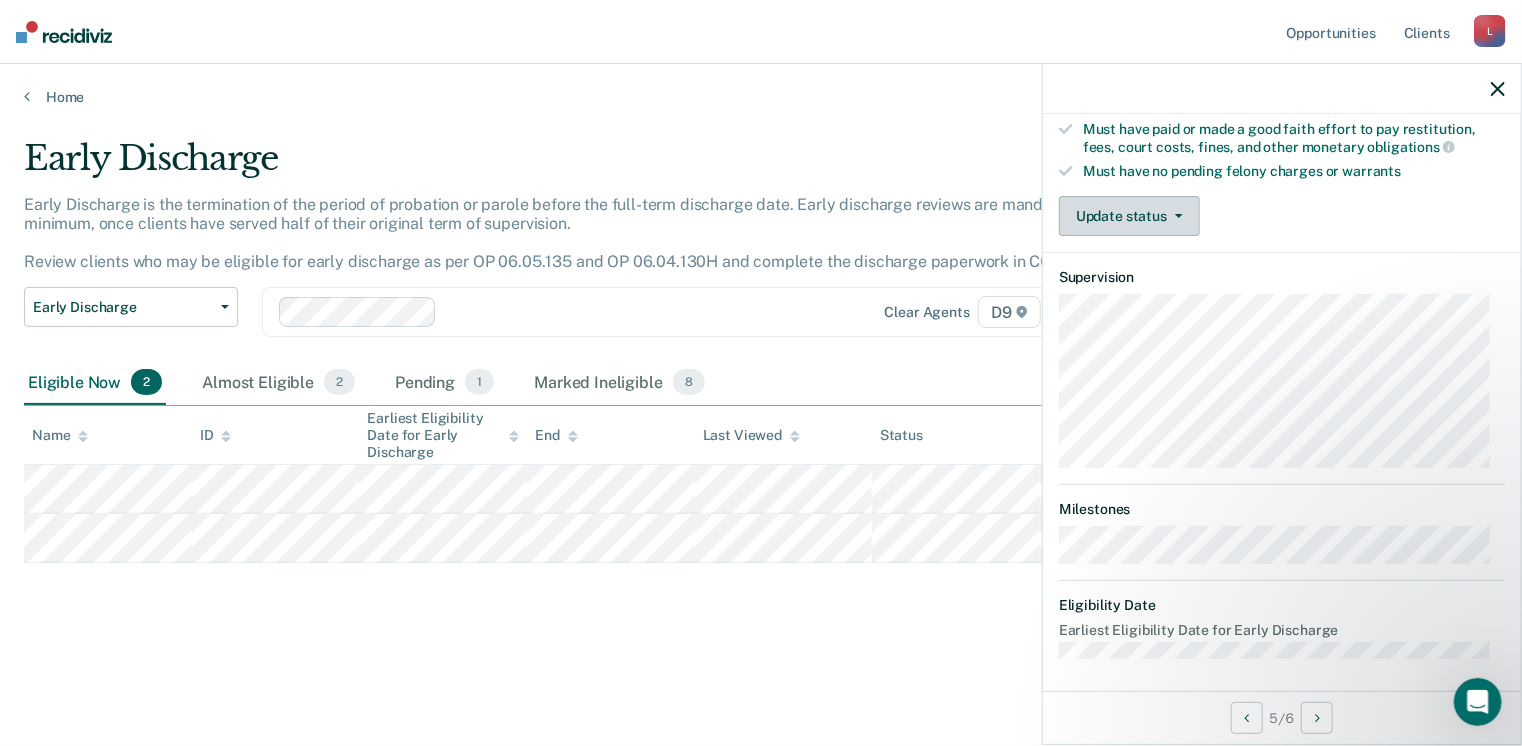 click on "Update status" at bounding box center (1129, 216) 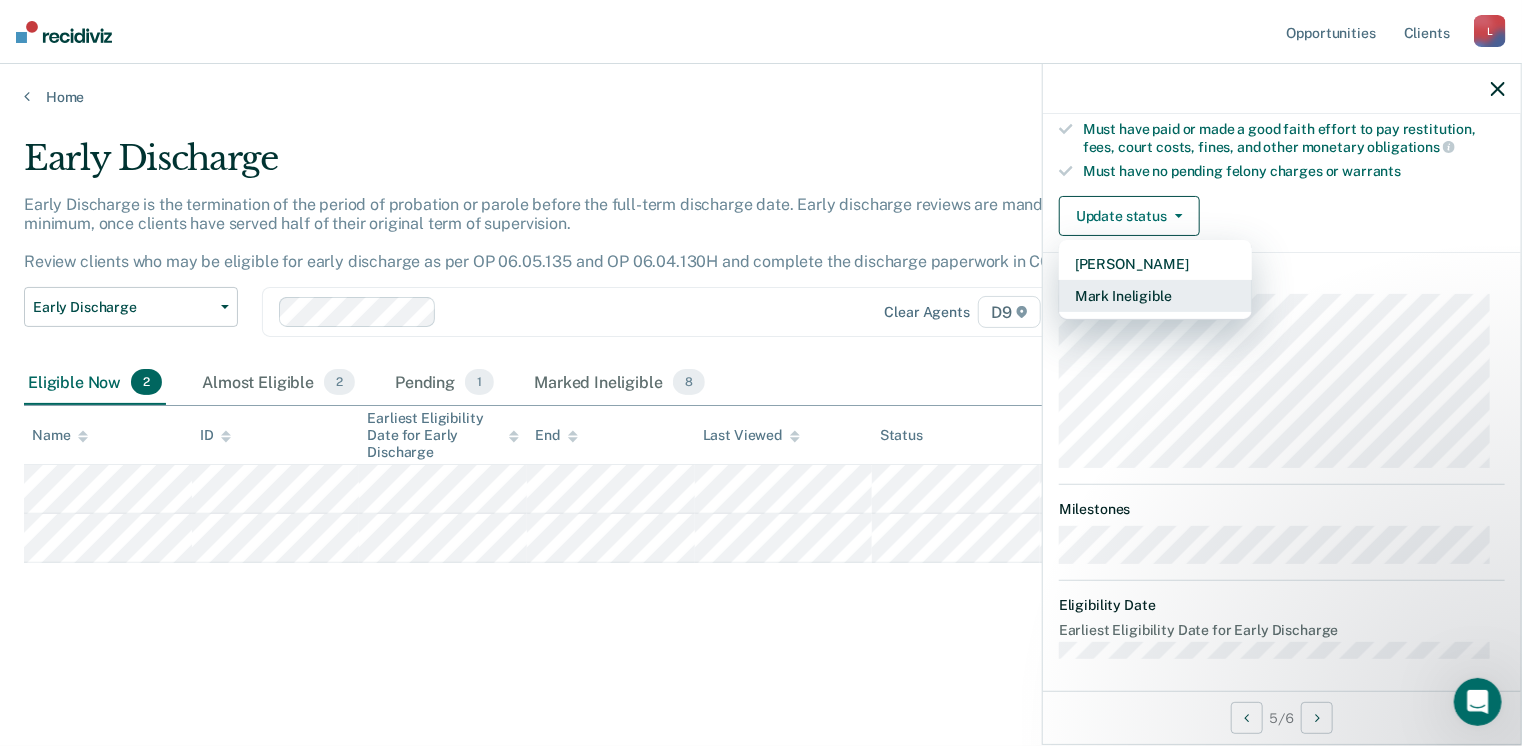 click on "Mark Ineligible" at bounding box center (1155, 296) 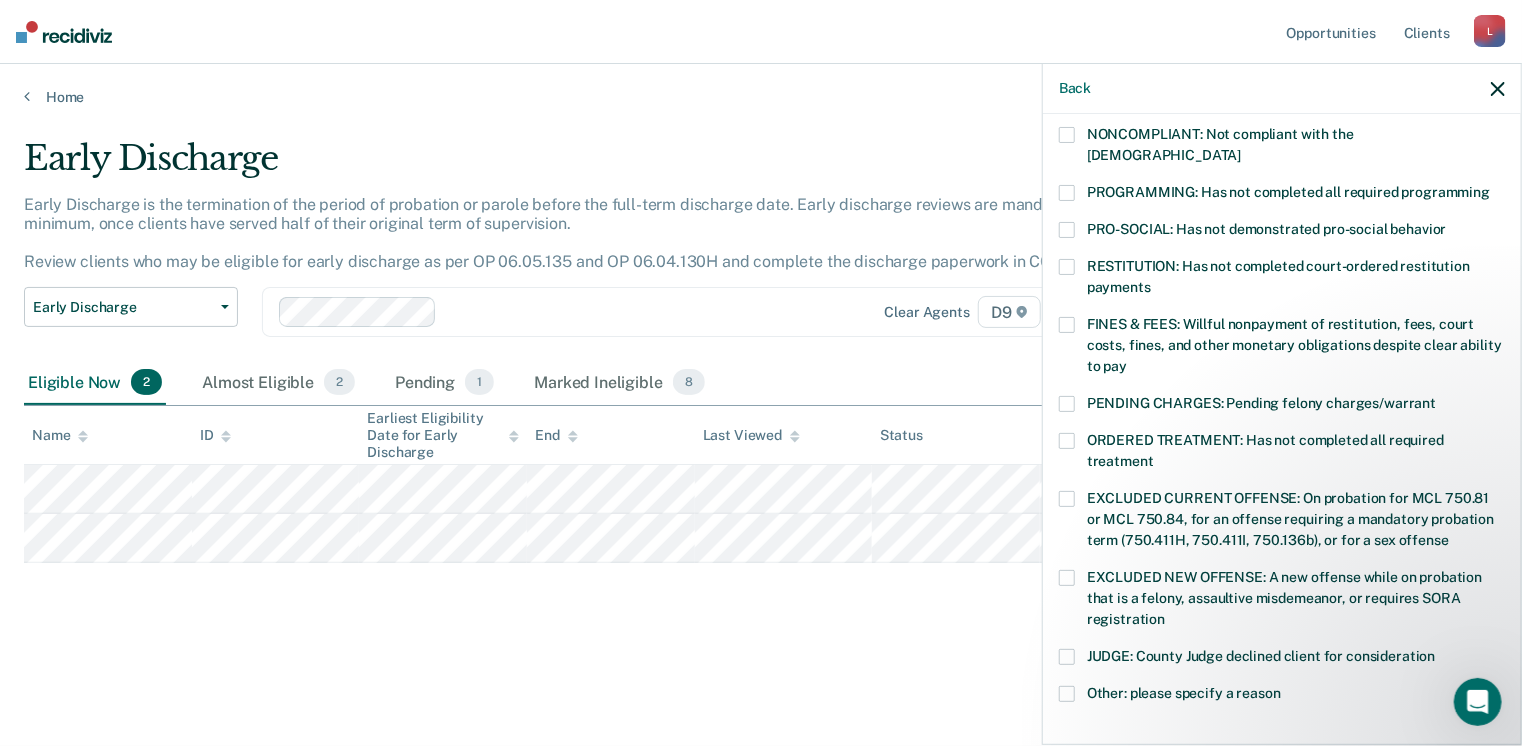 click at bounding box center (1067, 441) 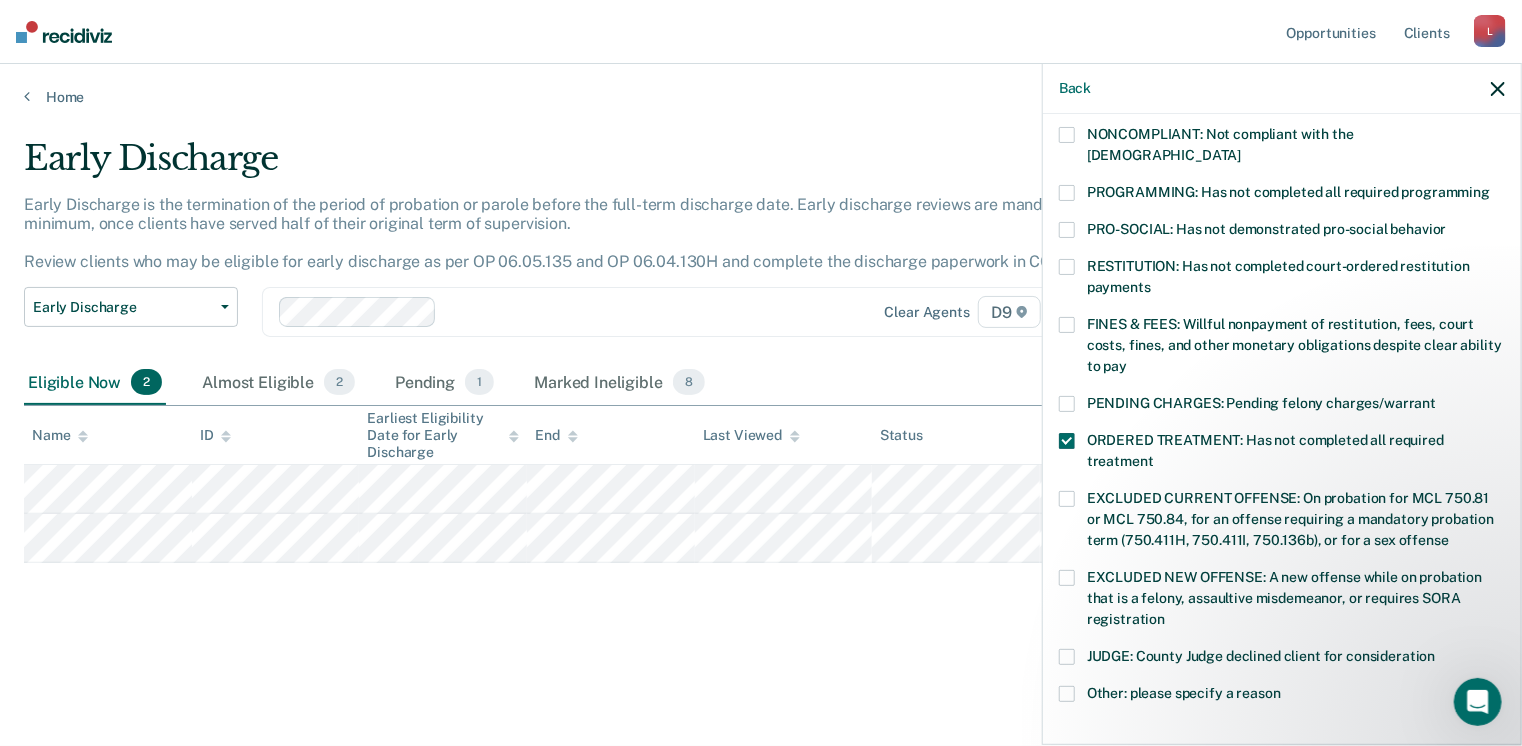 scroll, scrollTop: 536, scrollLeft: 0, axis: vertical 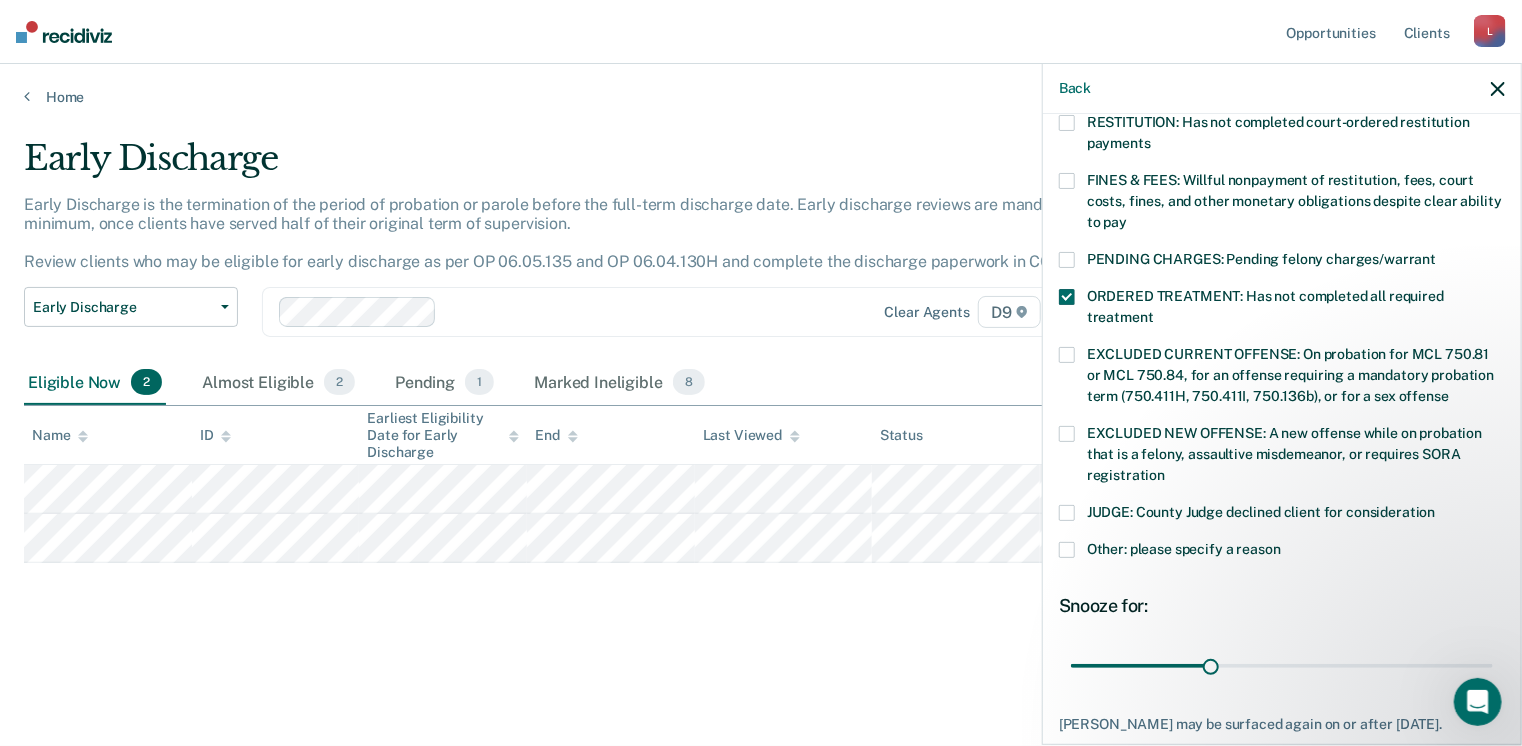 click at bounding box center (1067, 550) 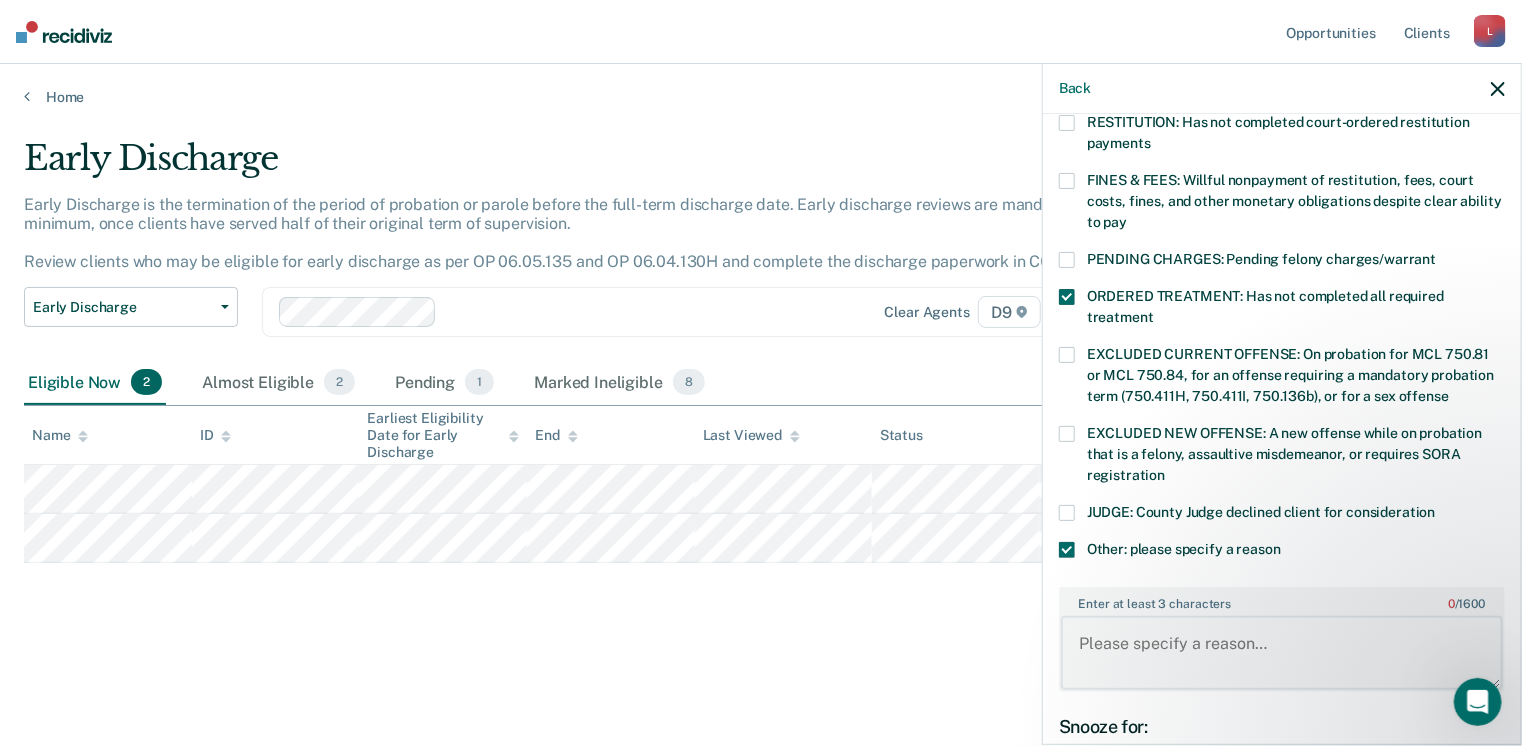 click on "Enter at least 3 characters 0  /  1600" at bounding box center [1282, 653] 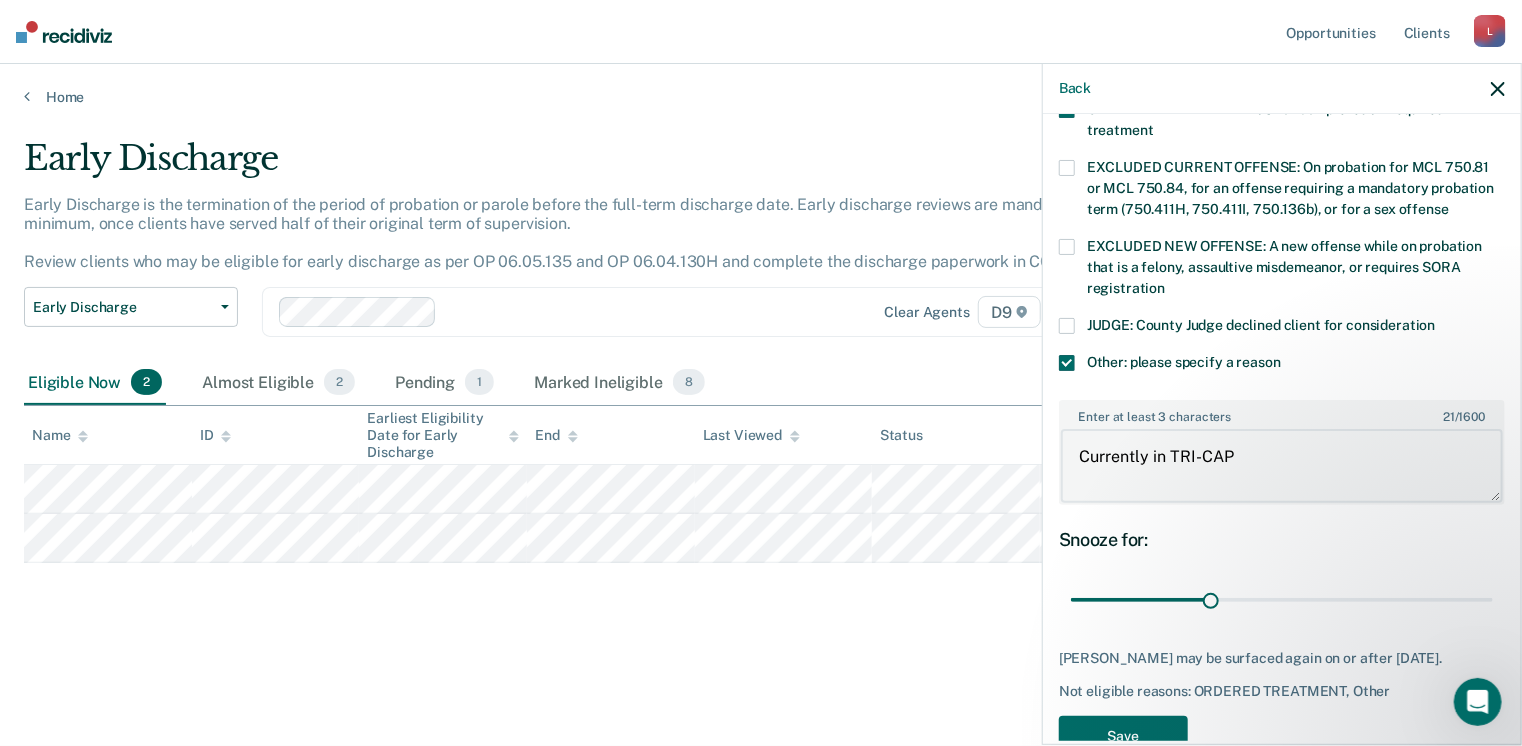 scroll, scrollTop: 724, scrollLeft: 0, axis: vertical 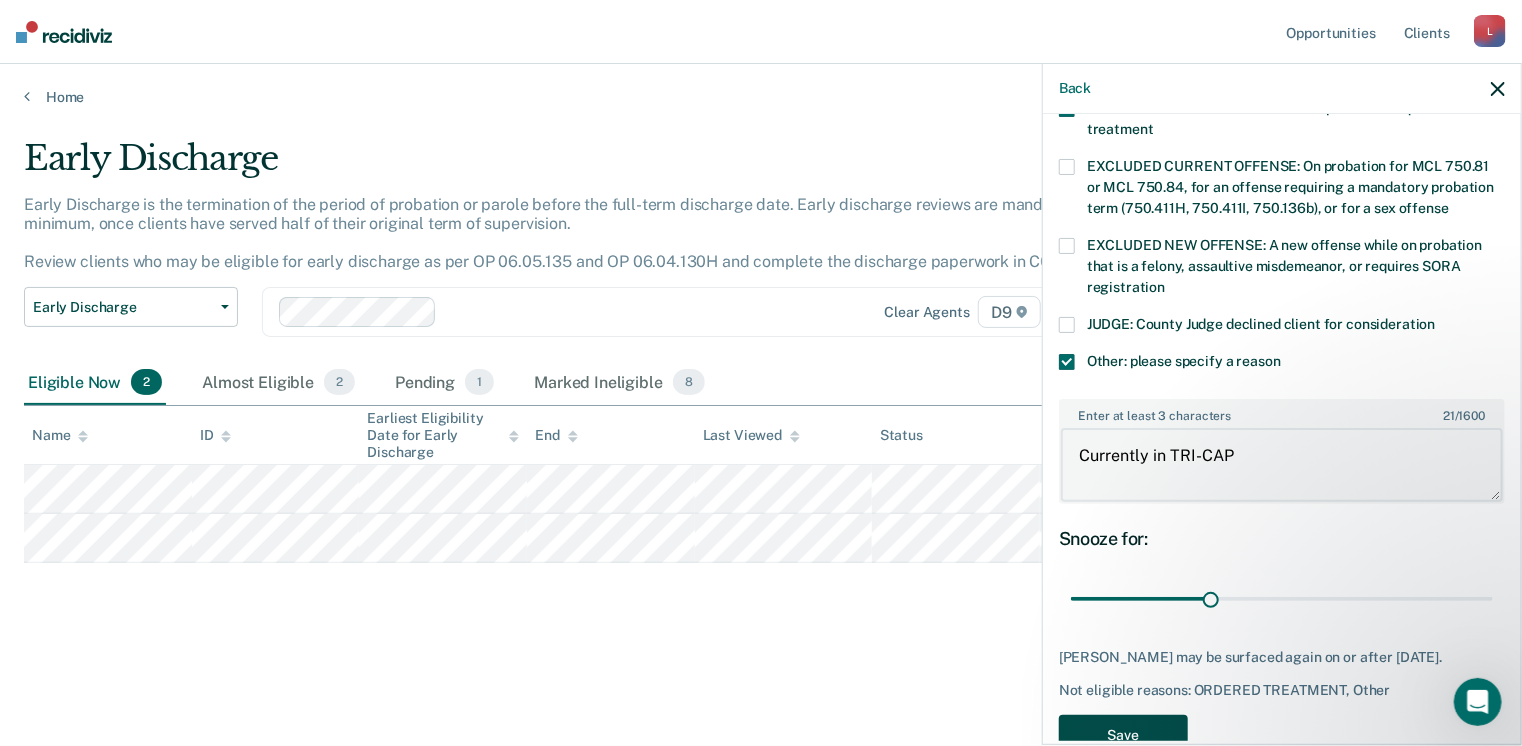 type on "Currently in TRI-CAP" 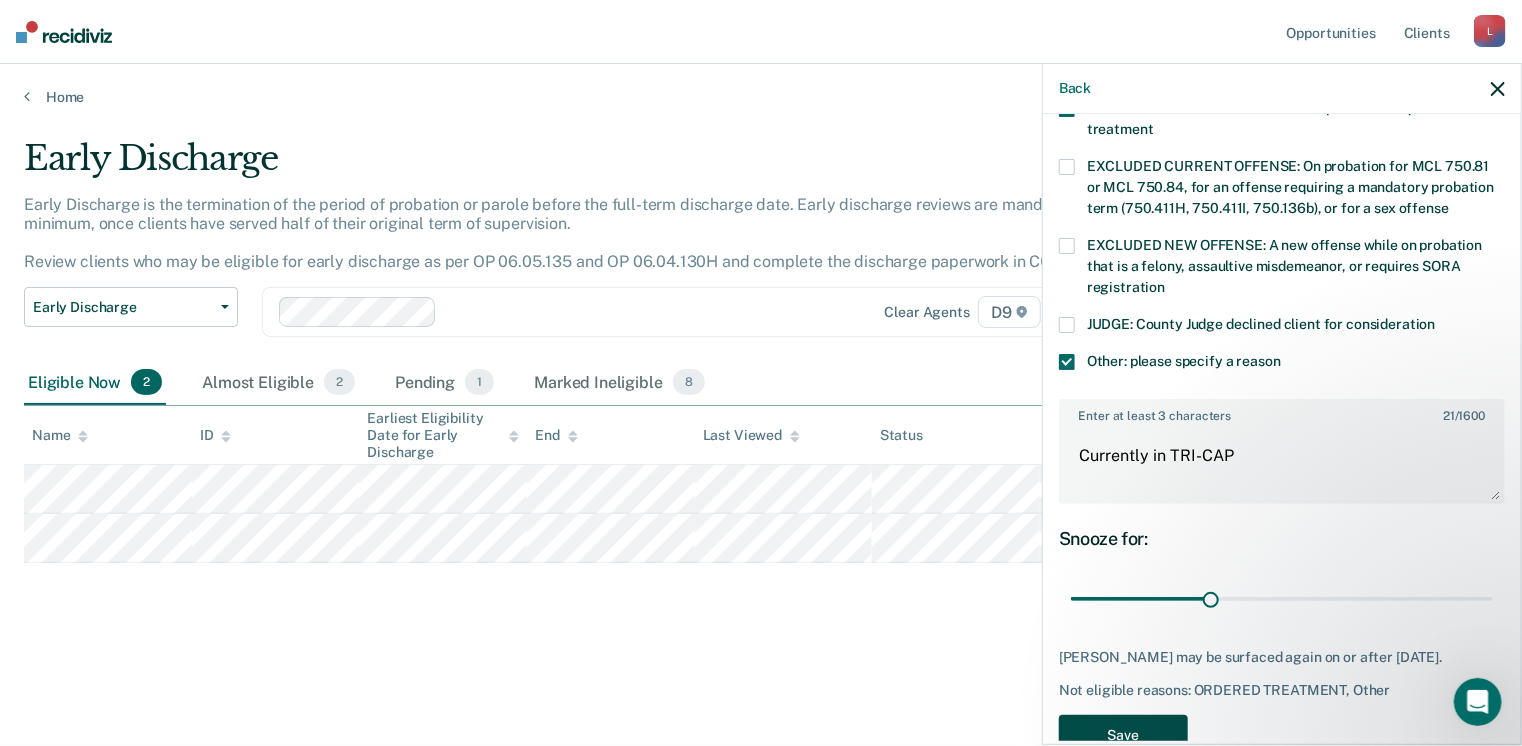 click on "Save" at bounding box center (1123, 735) 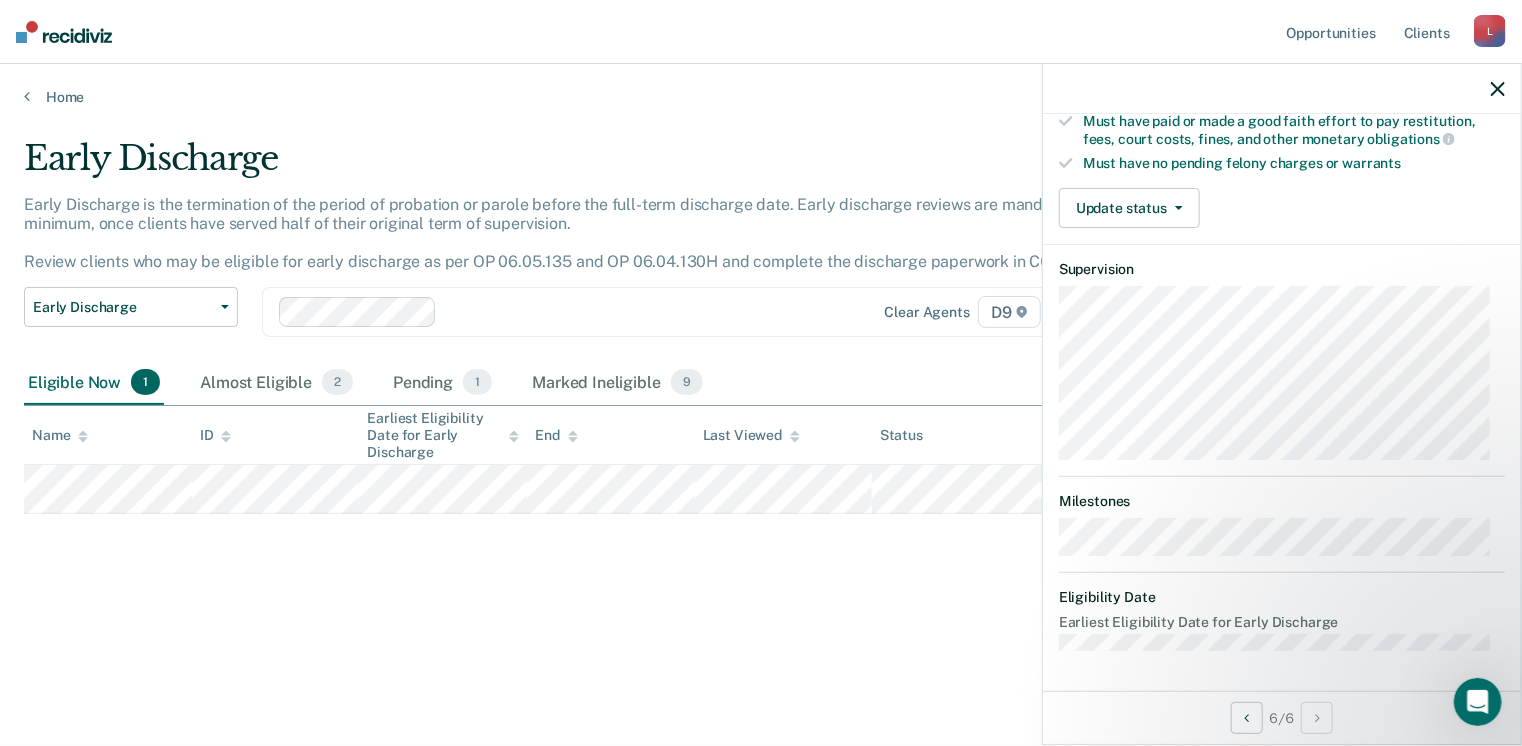 scroll, scrollTop: 392, scrollLeft: 0, axis: vertical 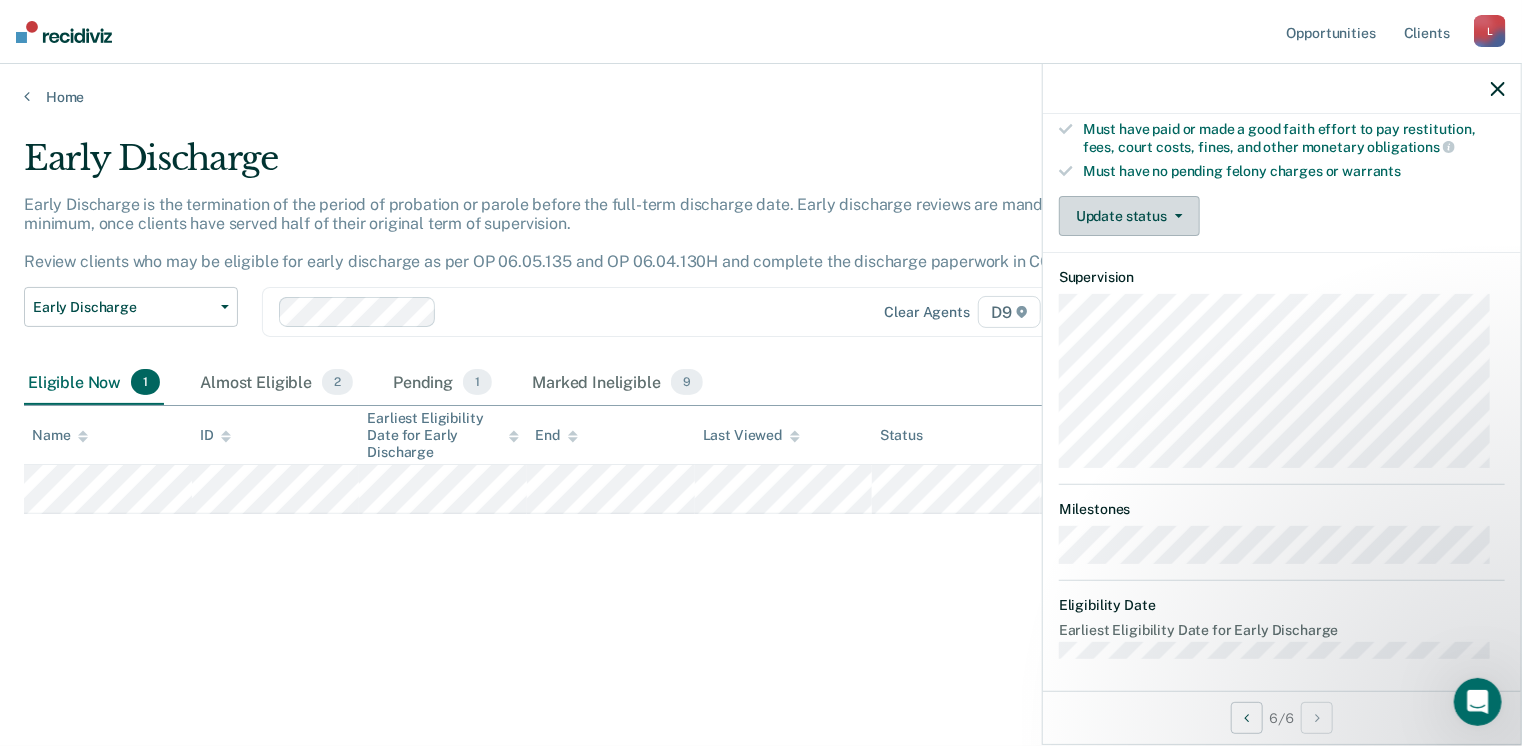 click 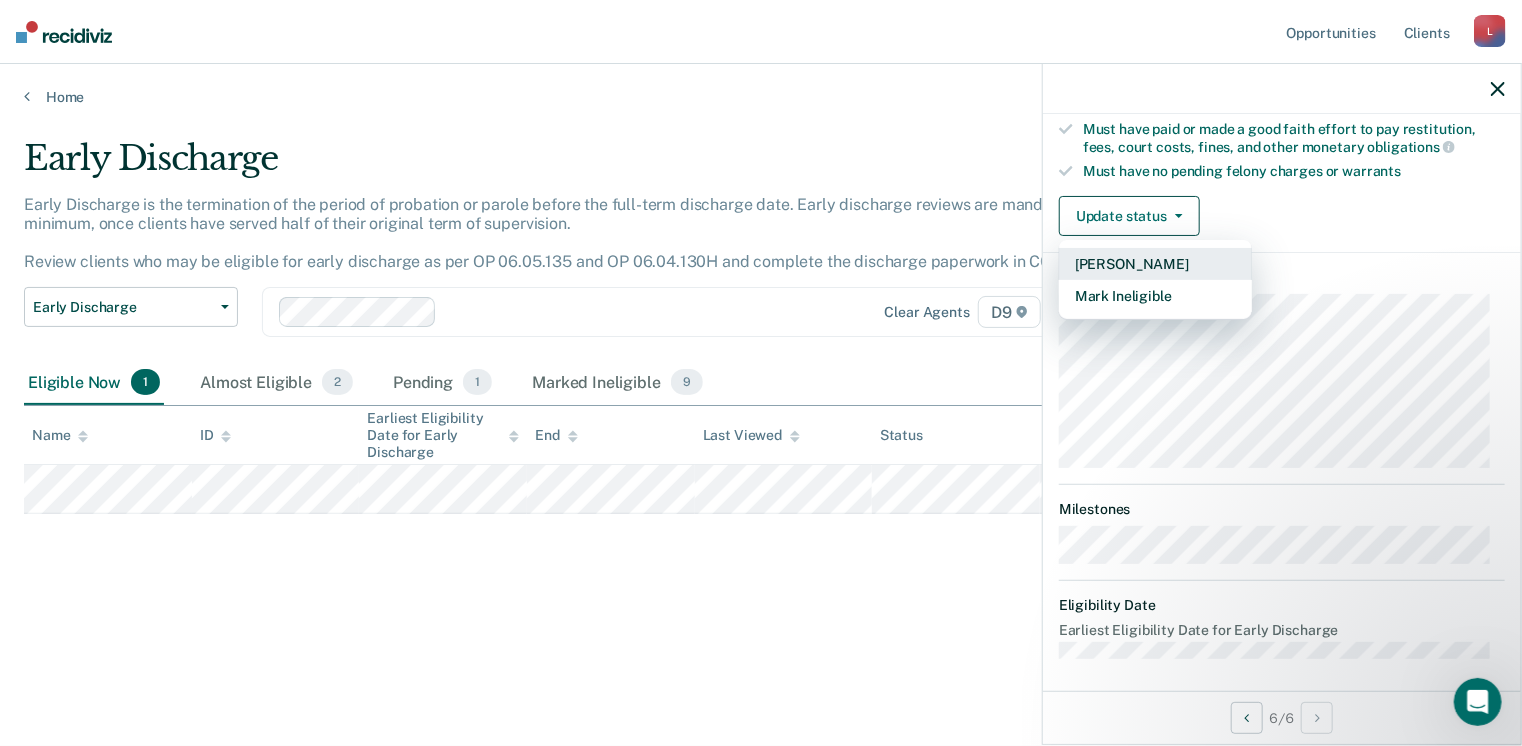 click on "[PERSON_NAME]" at bounding box center [1155, 264] 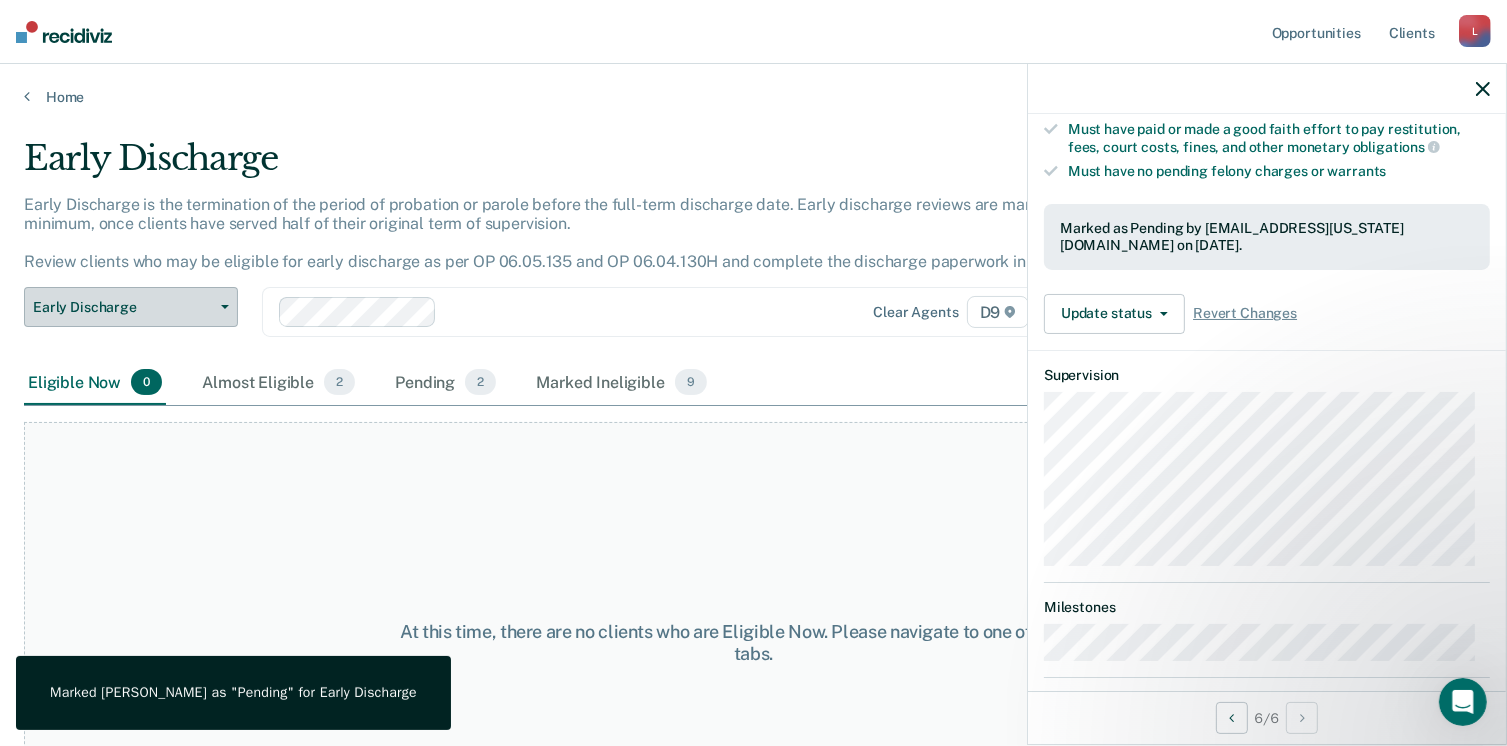 click on "Early Discharge" at bounding box center (123, 307) 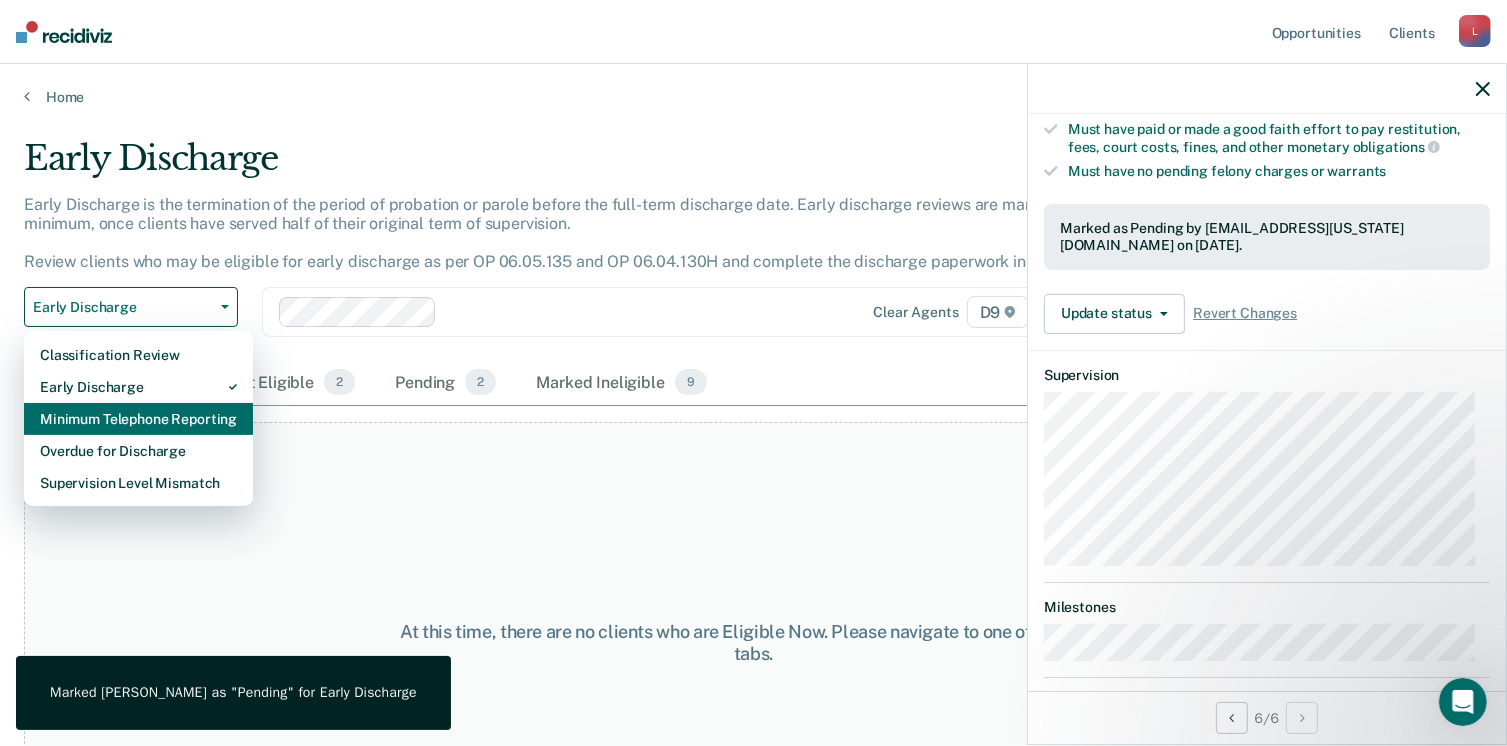click on "Minimum Telephone Reporting" at bounding box center [138, 419] 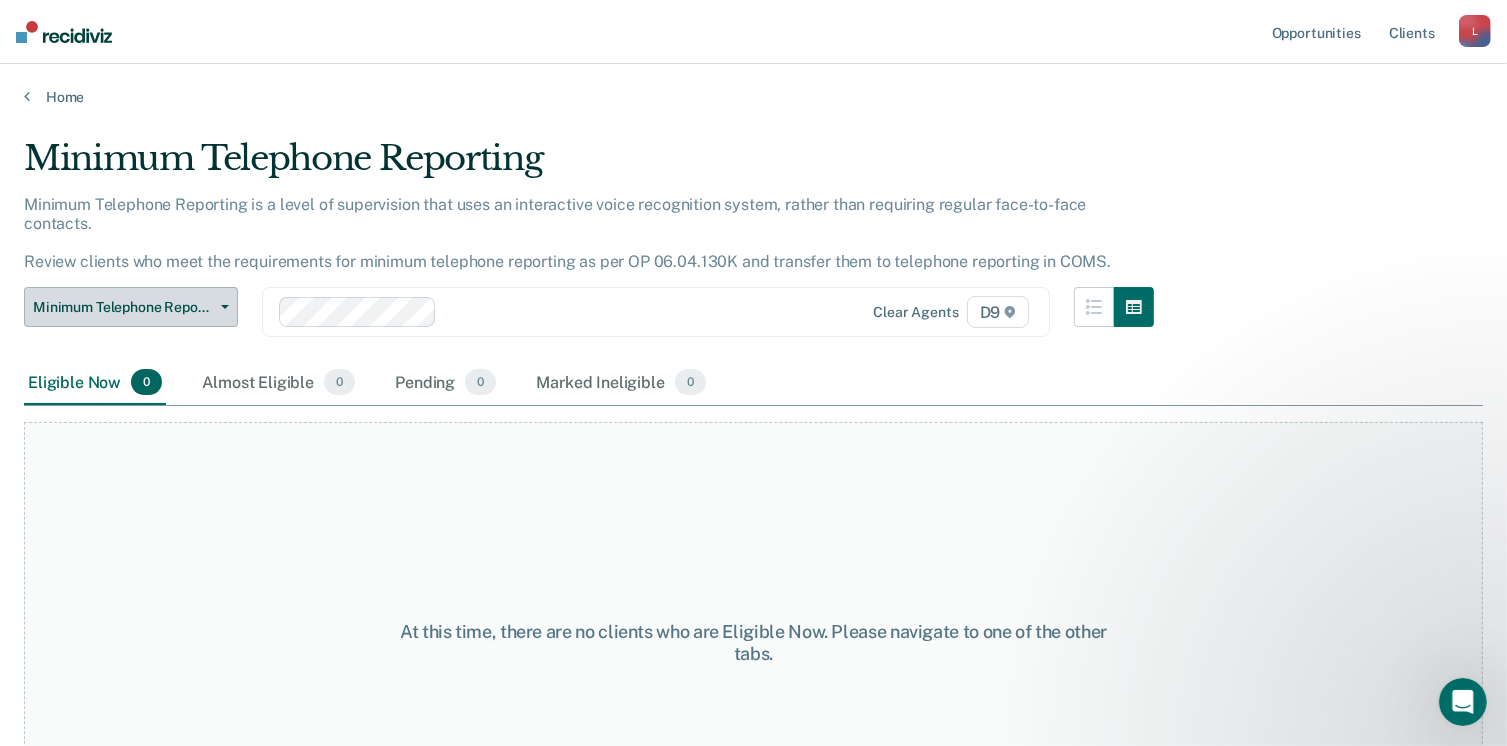 click at bounding box center [221, 307] 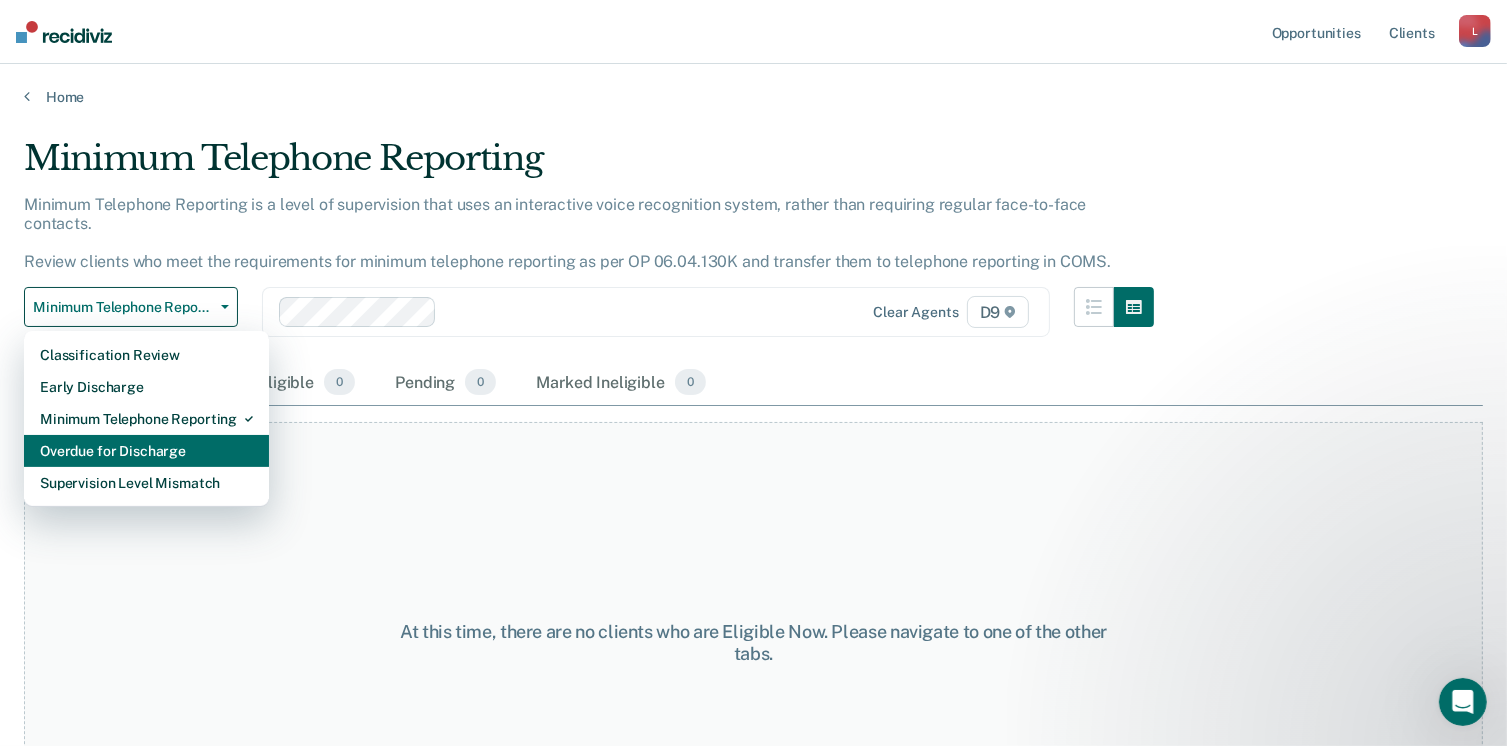 click on "Overdue for Discharge" at bounding box center [146, 451] 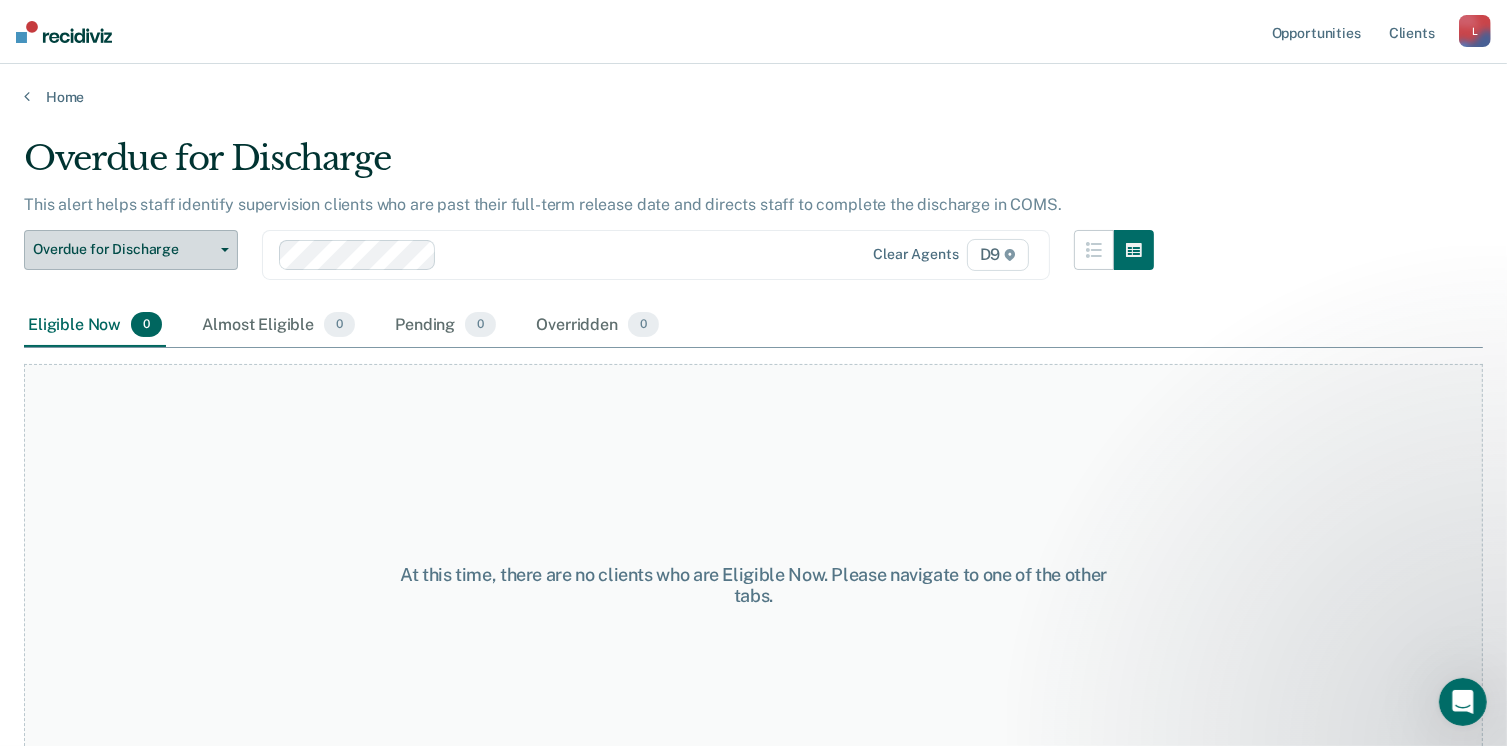 click on "Overdue for Discharge" at bounding box center [131, 250] 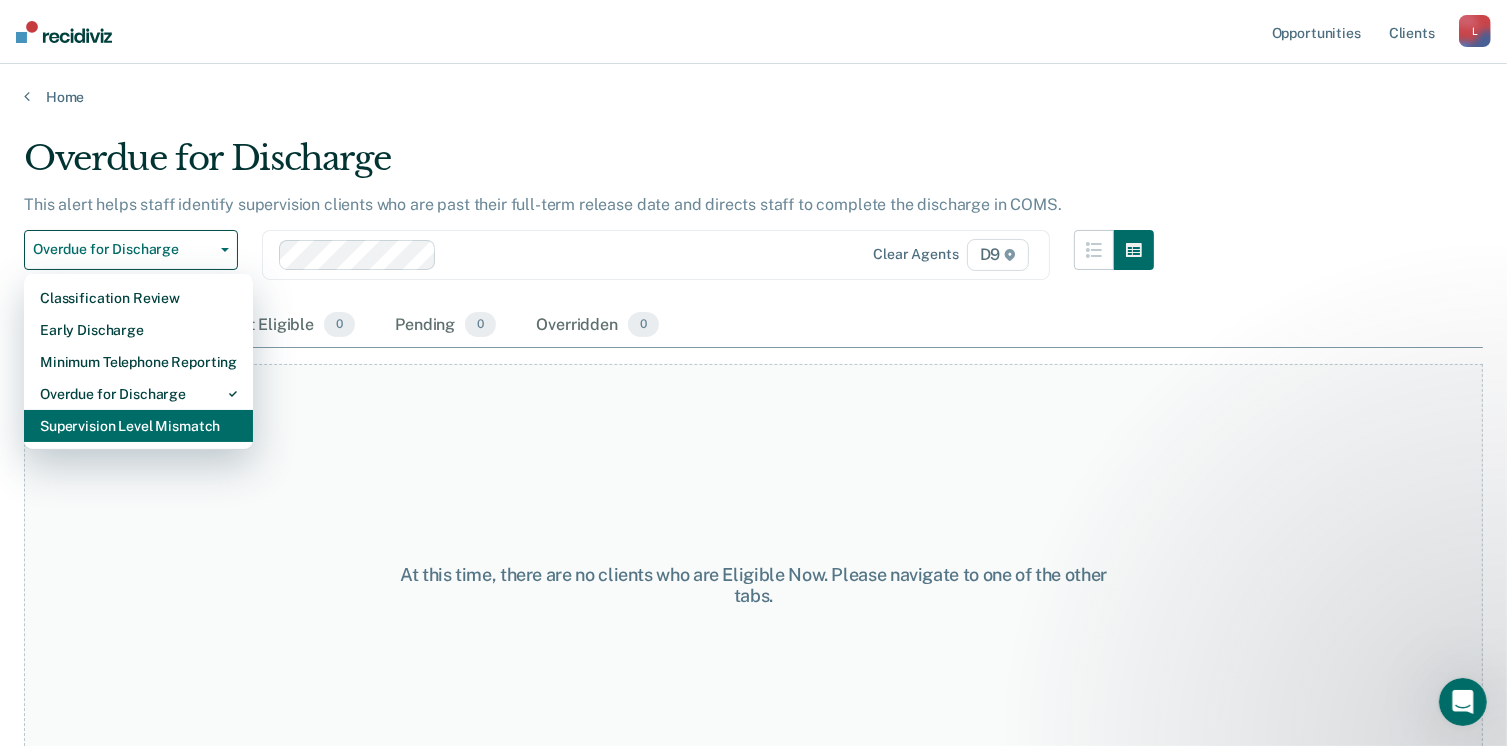 click on "Supervision Level Mismatch" at bounding box center (138, 426) 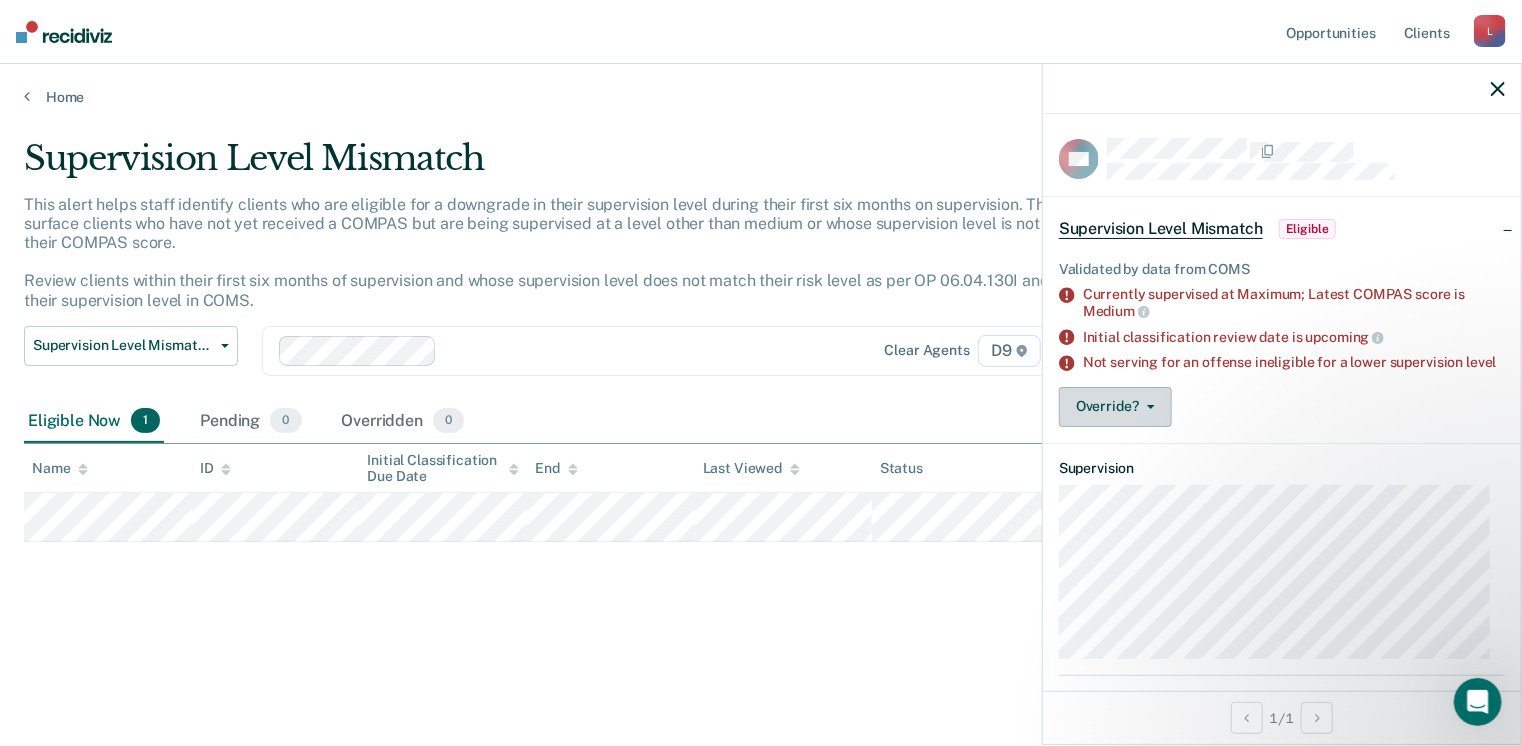 click on "Override?" at bounding box center [1115, 407] 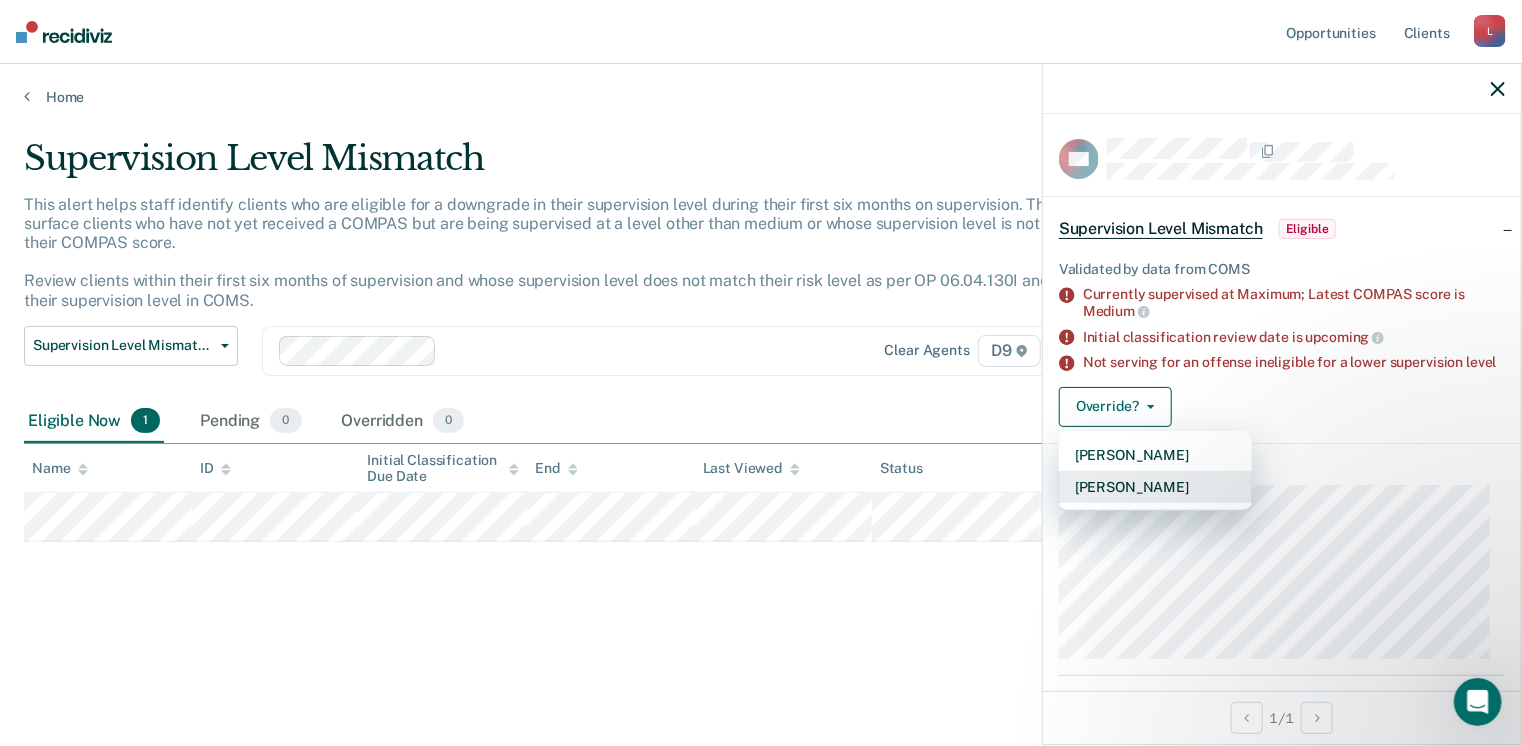 click on "[PERSON_NAME]" at bounding box center [1155, 487] 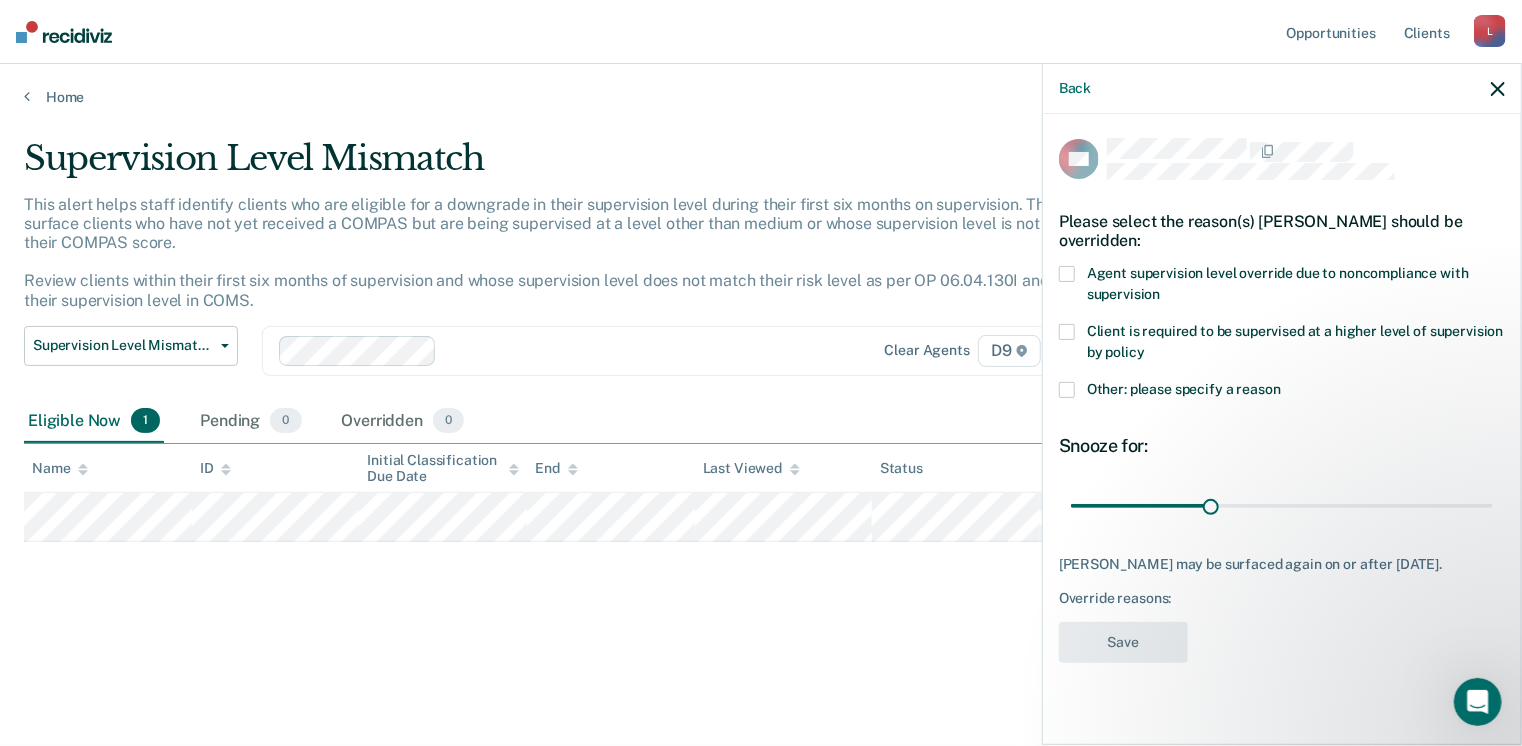 click at bounding box center [1067, 390] 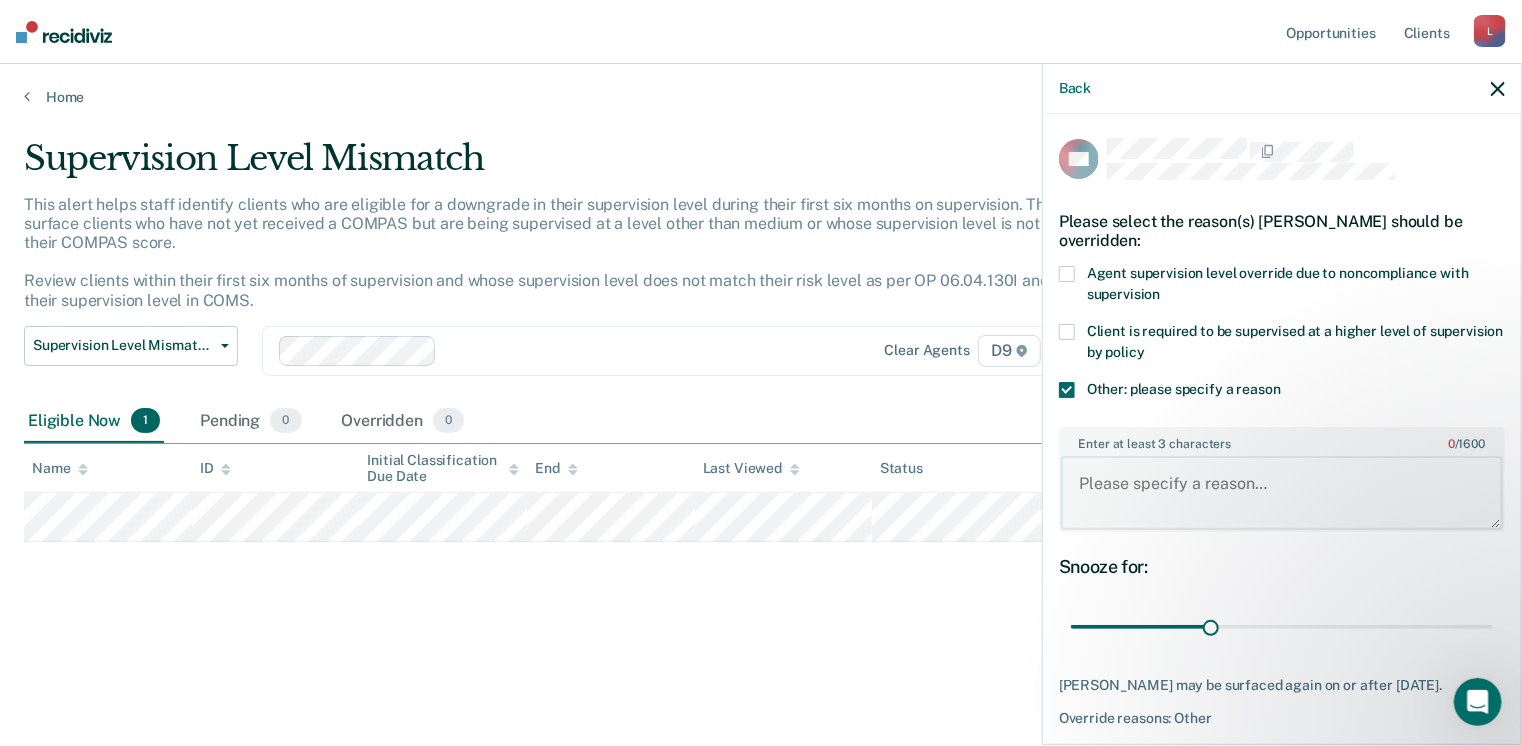 click on "Enter at least 3 characters 0  /  1600" at bounding box center [1282, 493] 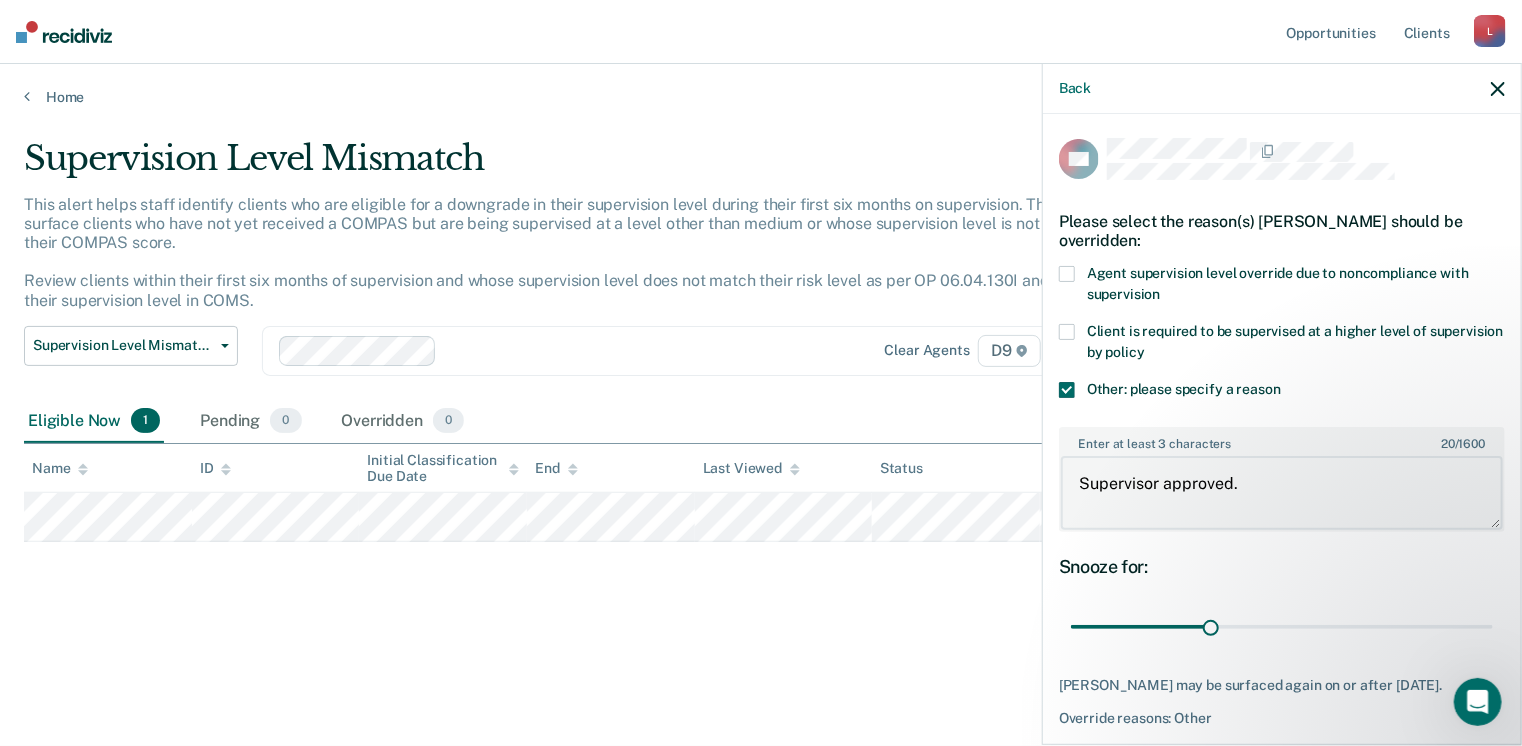 click on "Supervisor approved." at bounding box center [1282, 493] 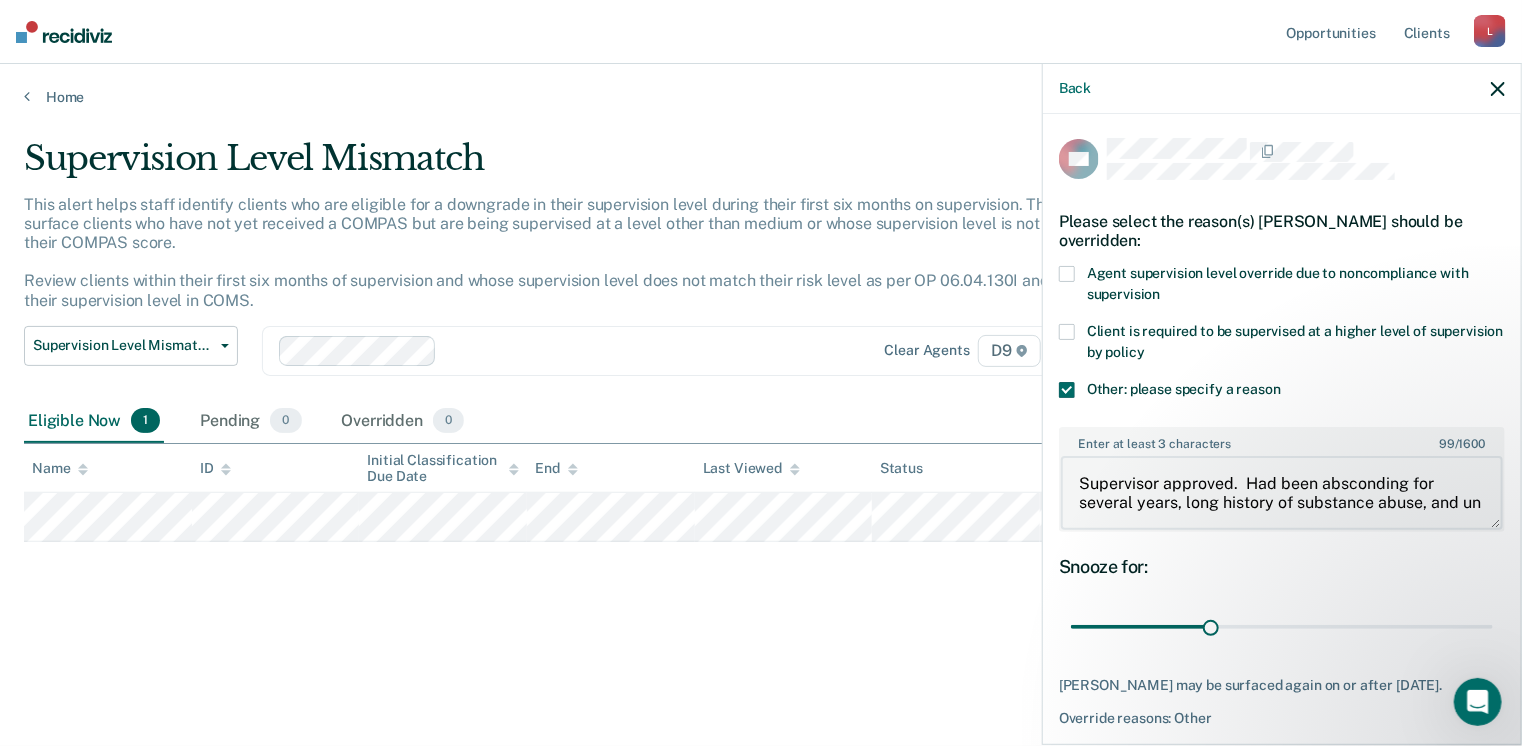 scroll, scrollTop: 4, scrollLeft: 0, axis: vertical 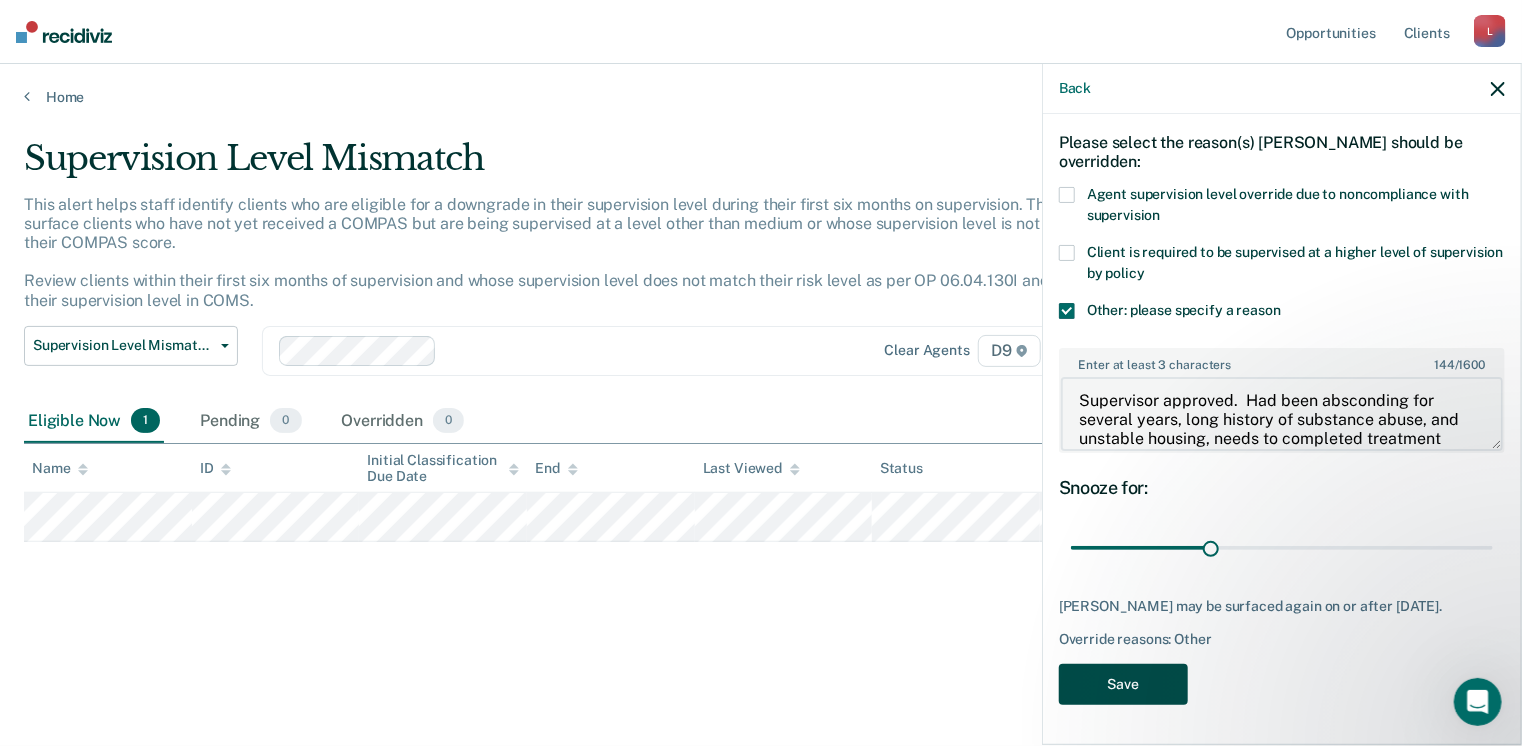 type on "Supervisor approved.  Had been absconding for several years, long history of substance abuse, and unstable housing, needs to completed treatment" 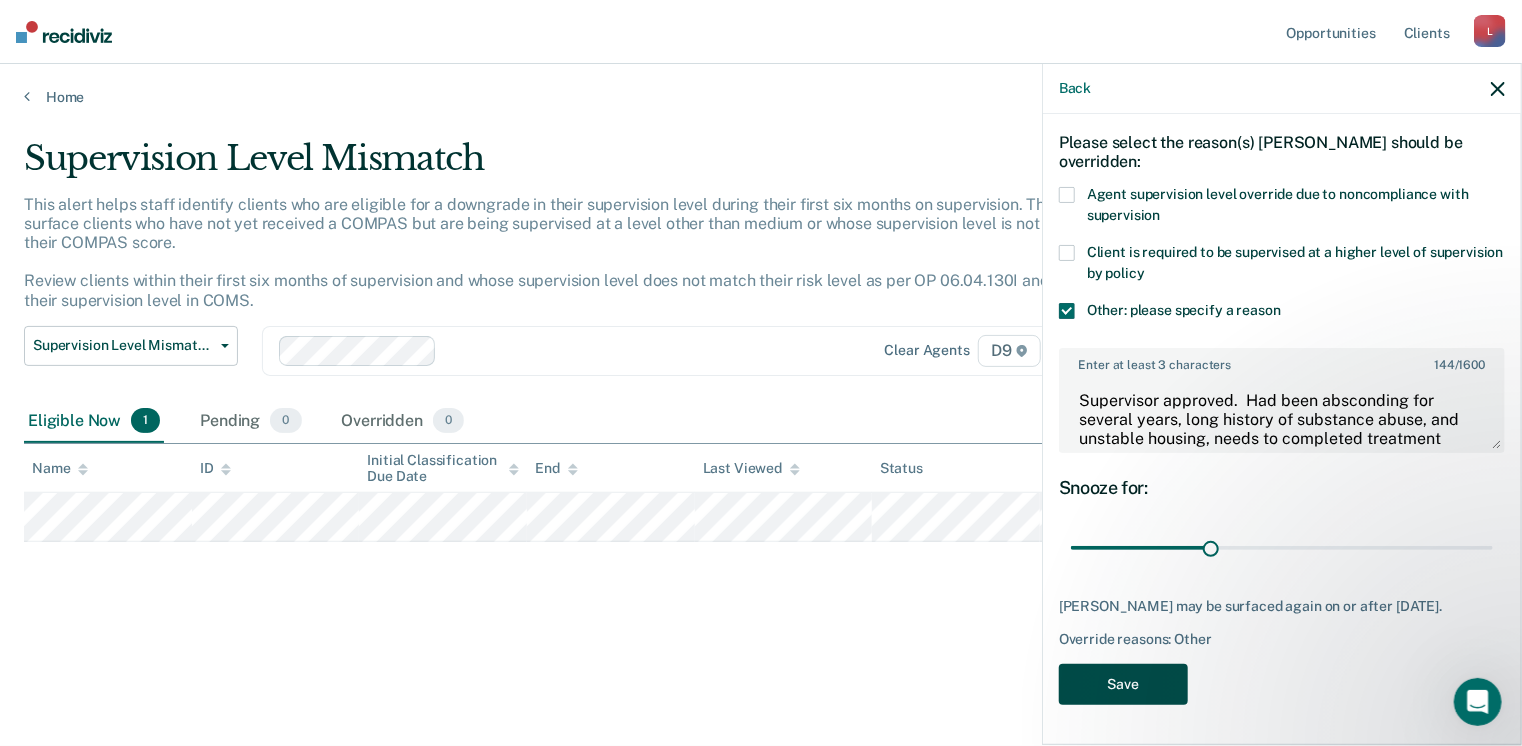 click on "Save" at bounding box center [1123, 684] 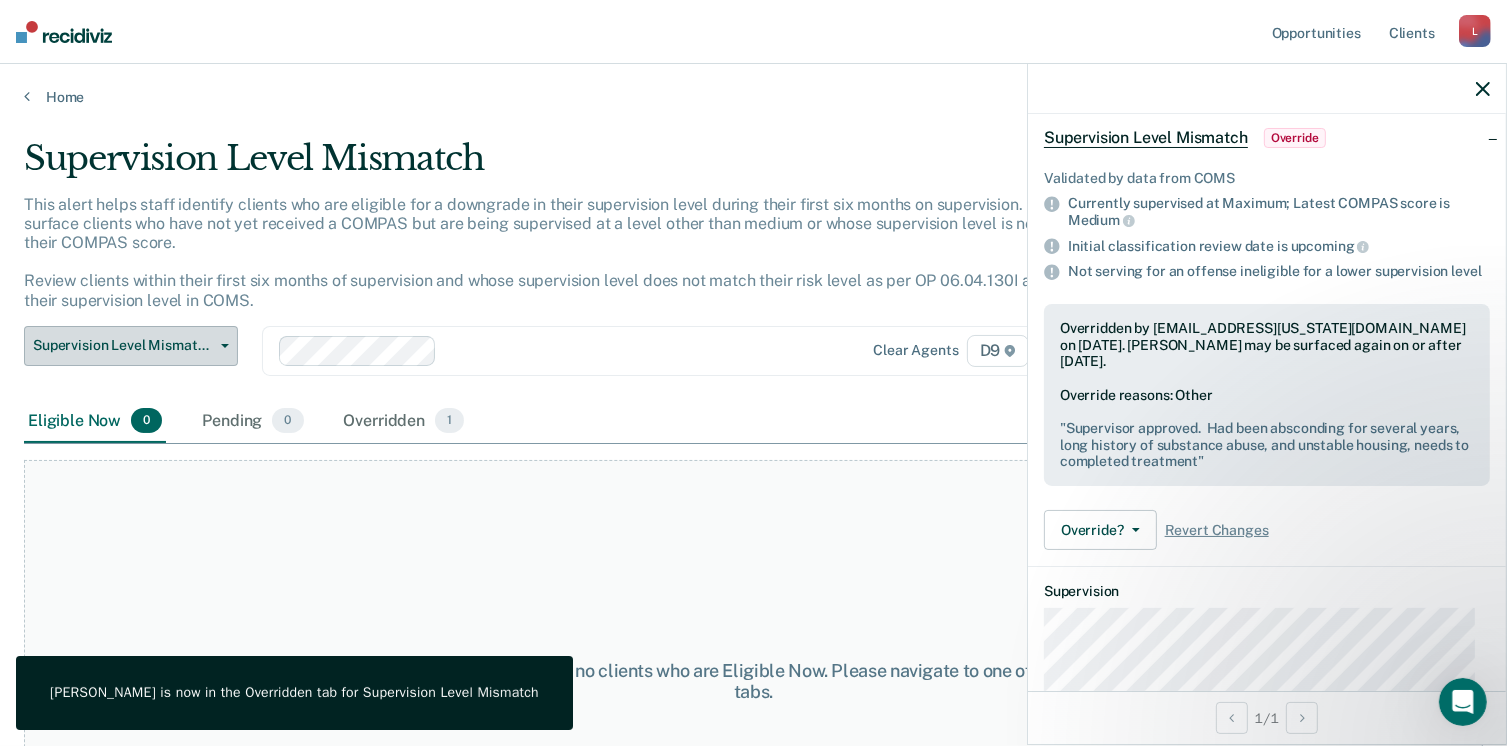 click on "Supervision Level Mismatch" at bounding box center (131, 346) 